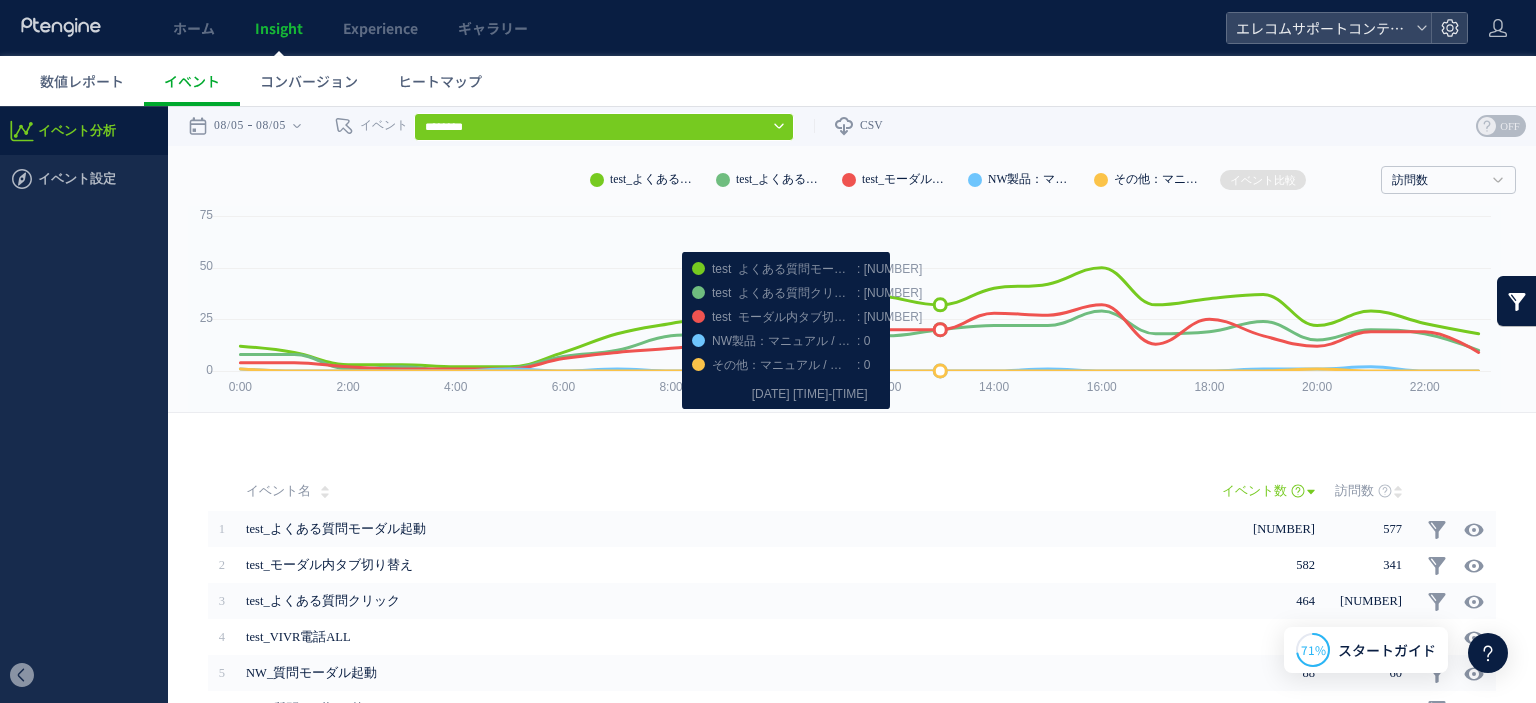 scroll, scrollTop: 0, scrollLeft: 0, axis: both 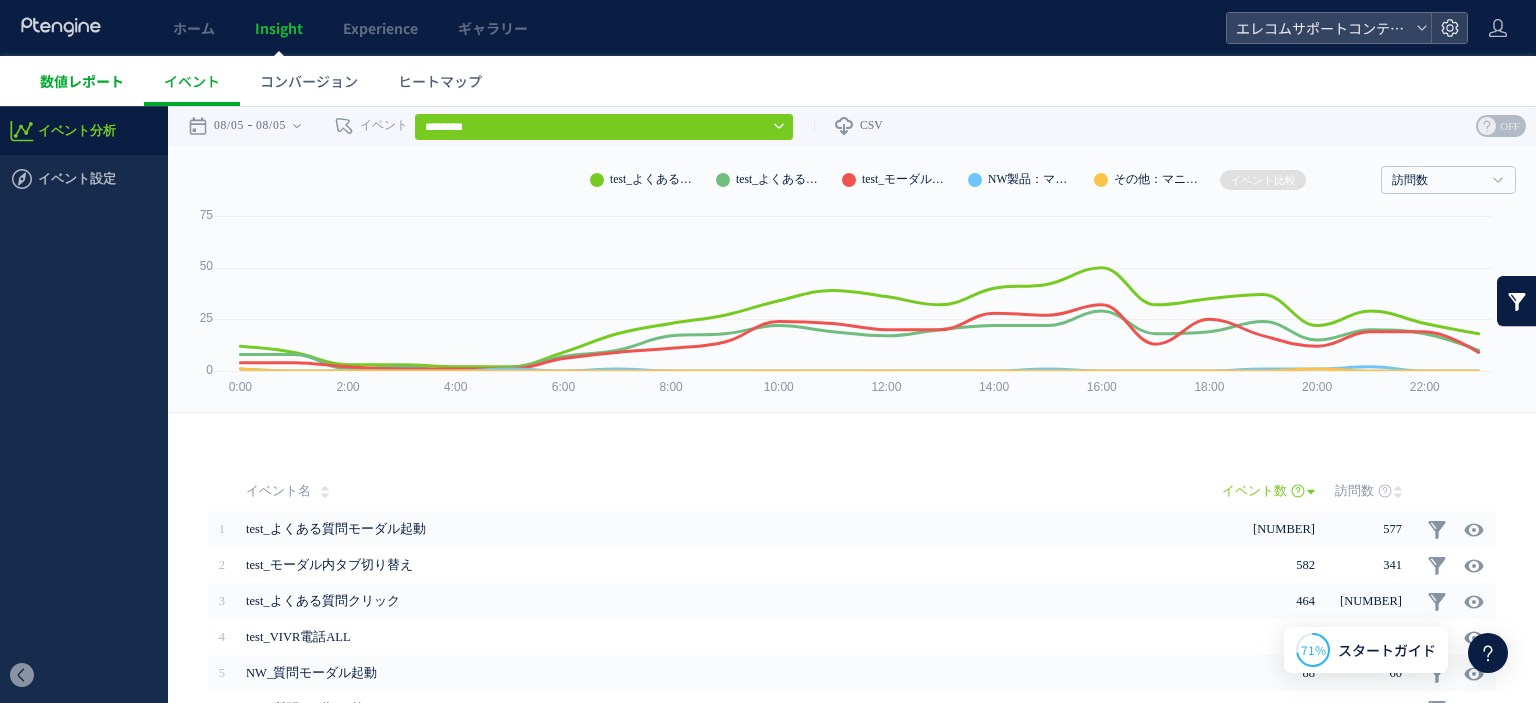 click on "数値レポート" at bounding box center (82, 81) 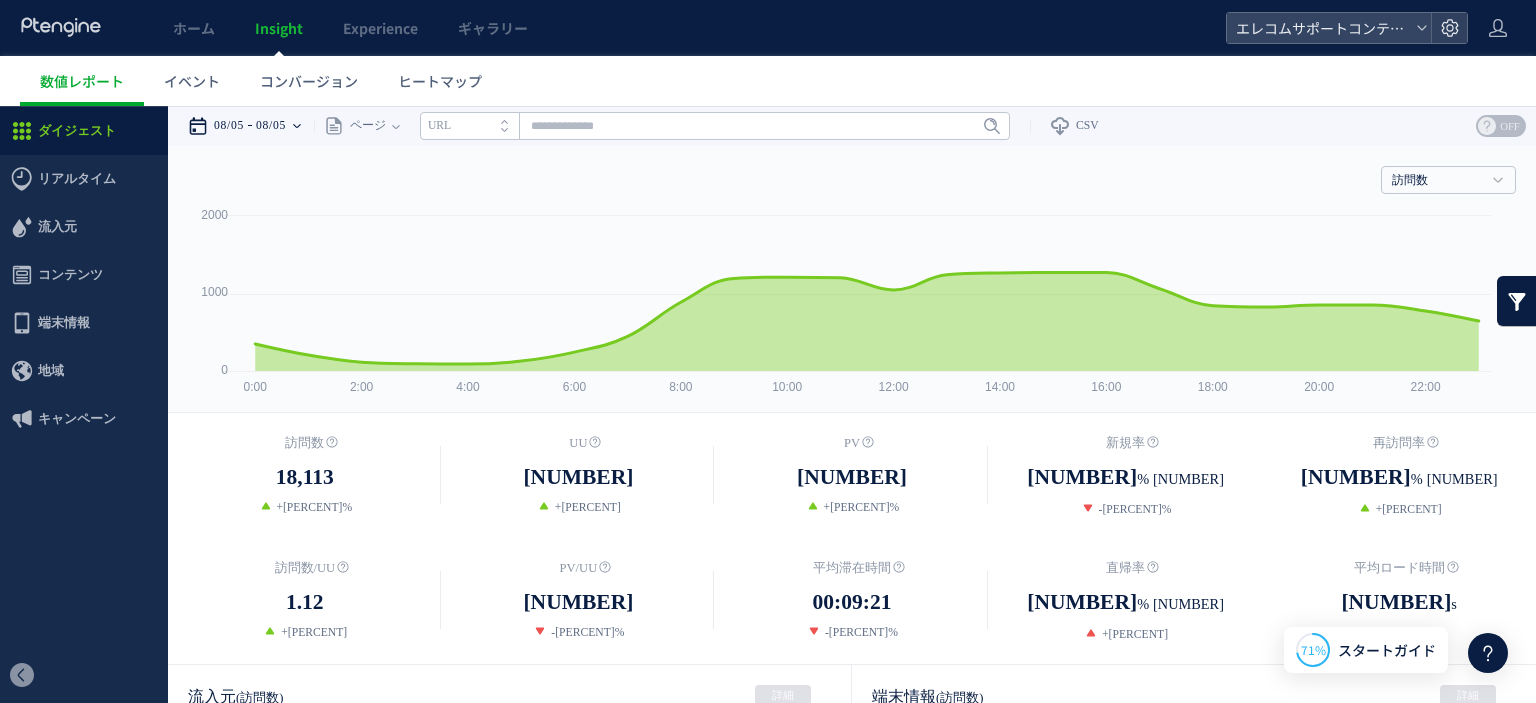 click on "08/05" at bounding box center [271, 126] 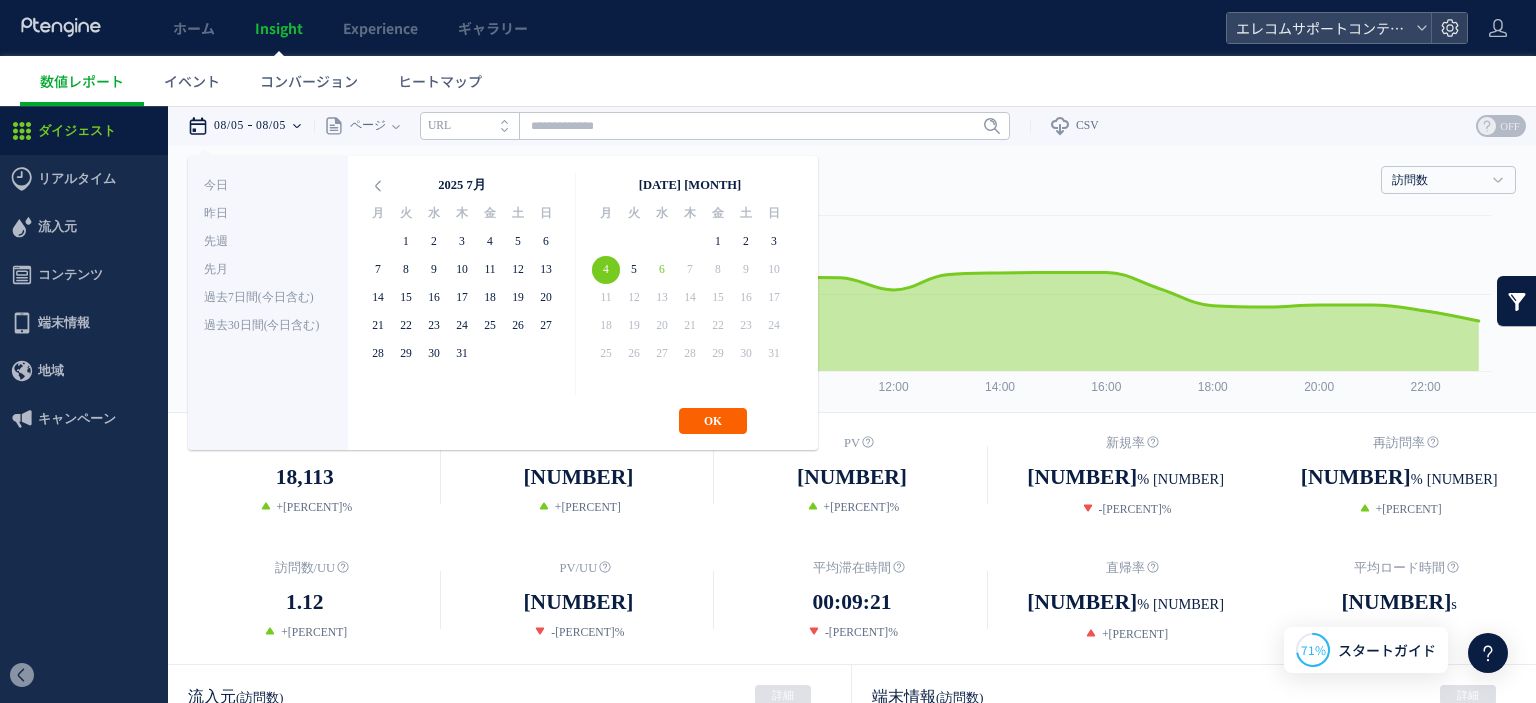 click on "OK" at bounding box center (713, 421) 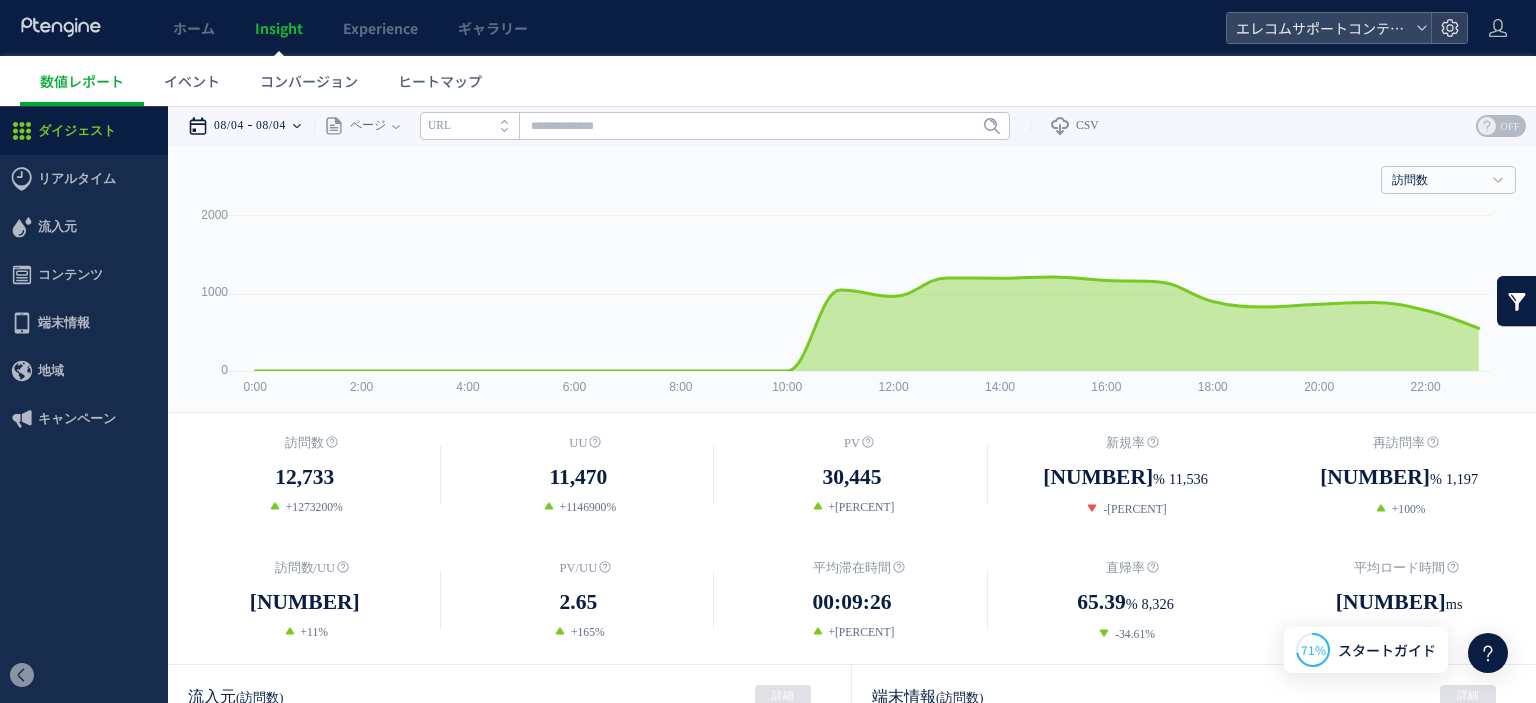 click on "08/04" at bounding box center (229, 126) 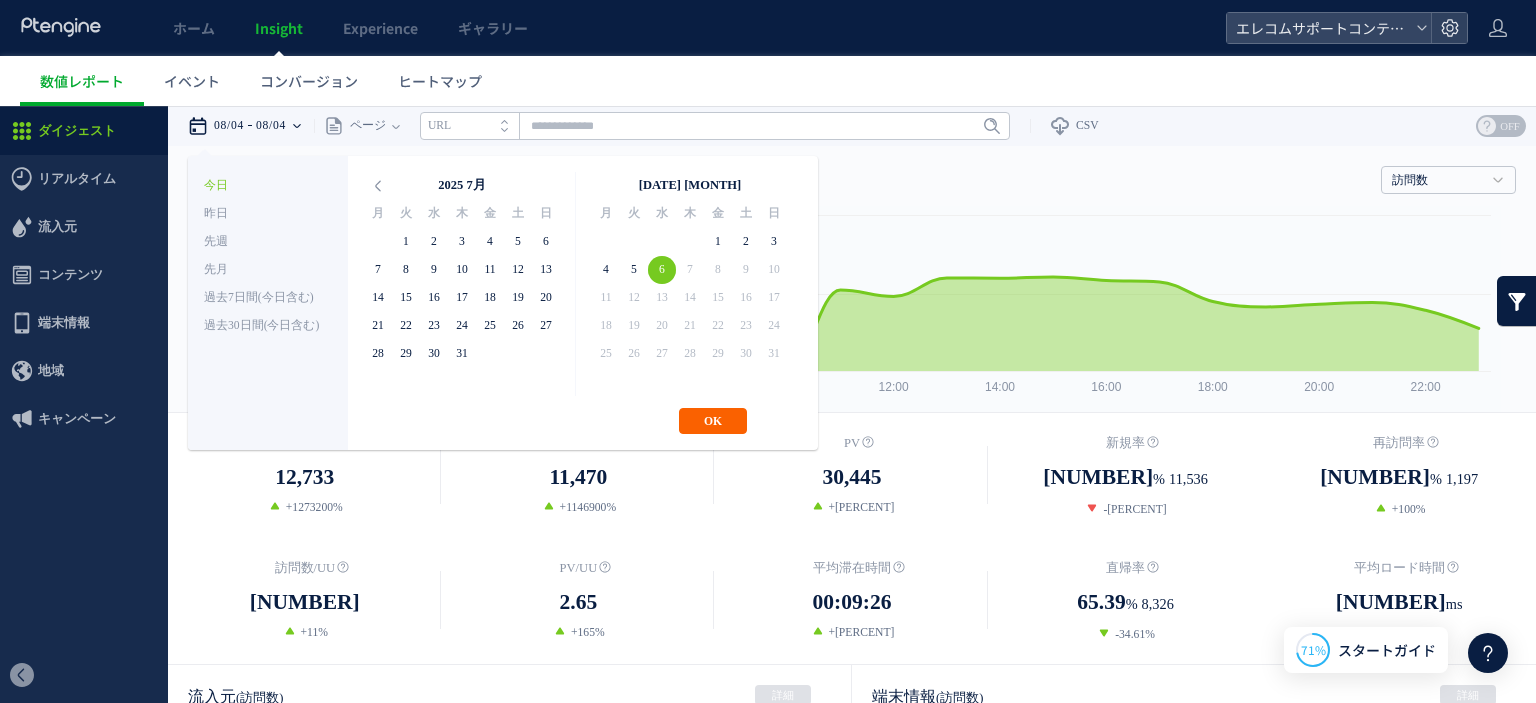 click on "OK" at bounding box center (713, 421) 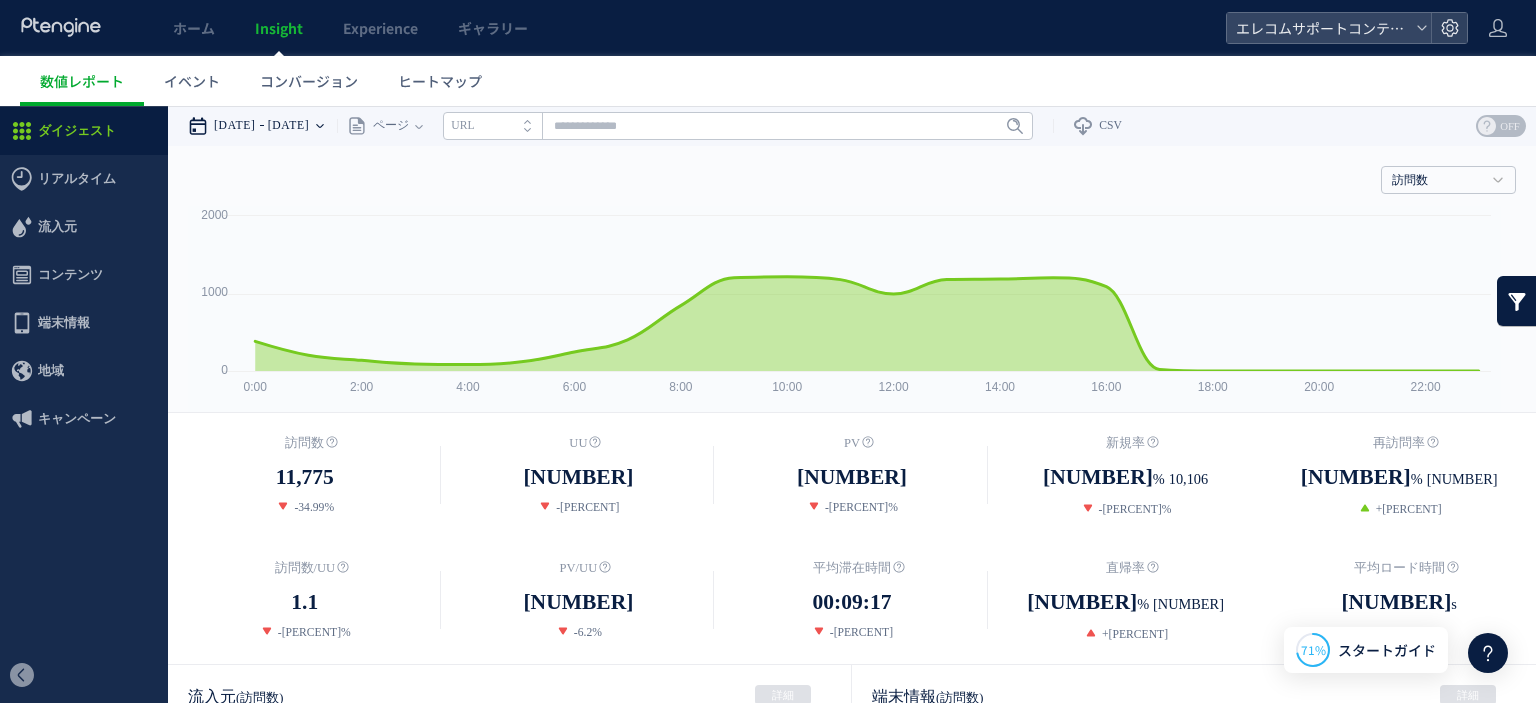 click on "[DATE]" at bounding box center (289, 126) 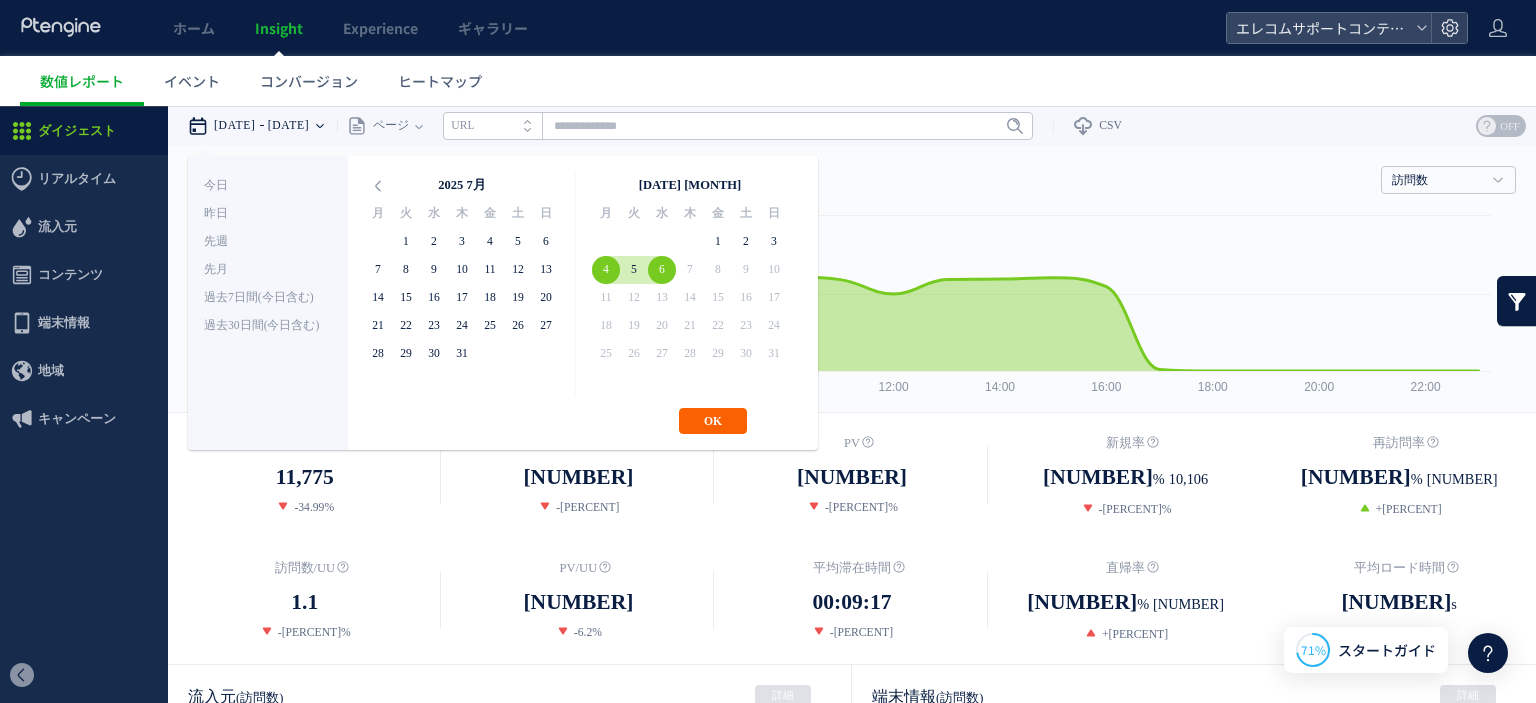 click on "OK" at bounding box center [713, 421] 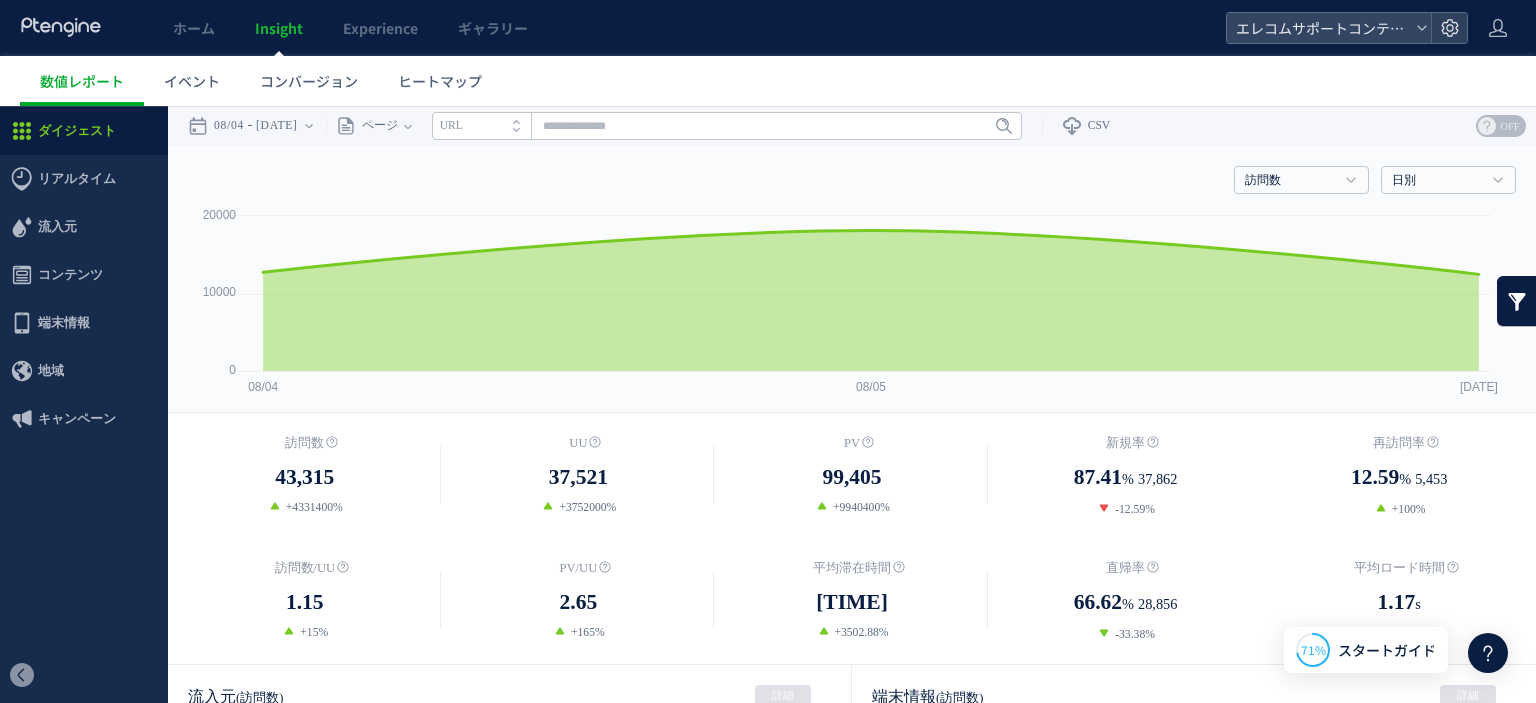 scroll, scrollTop: 0, scrollLeft: 0, axis: both 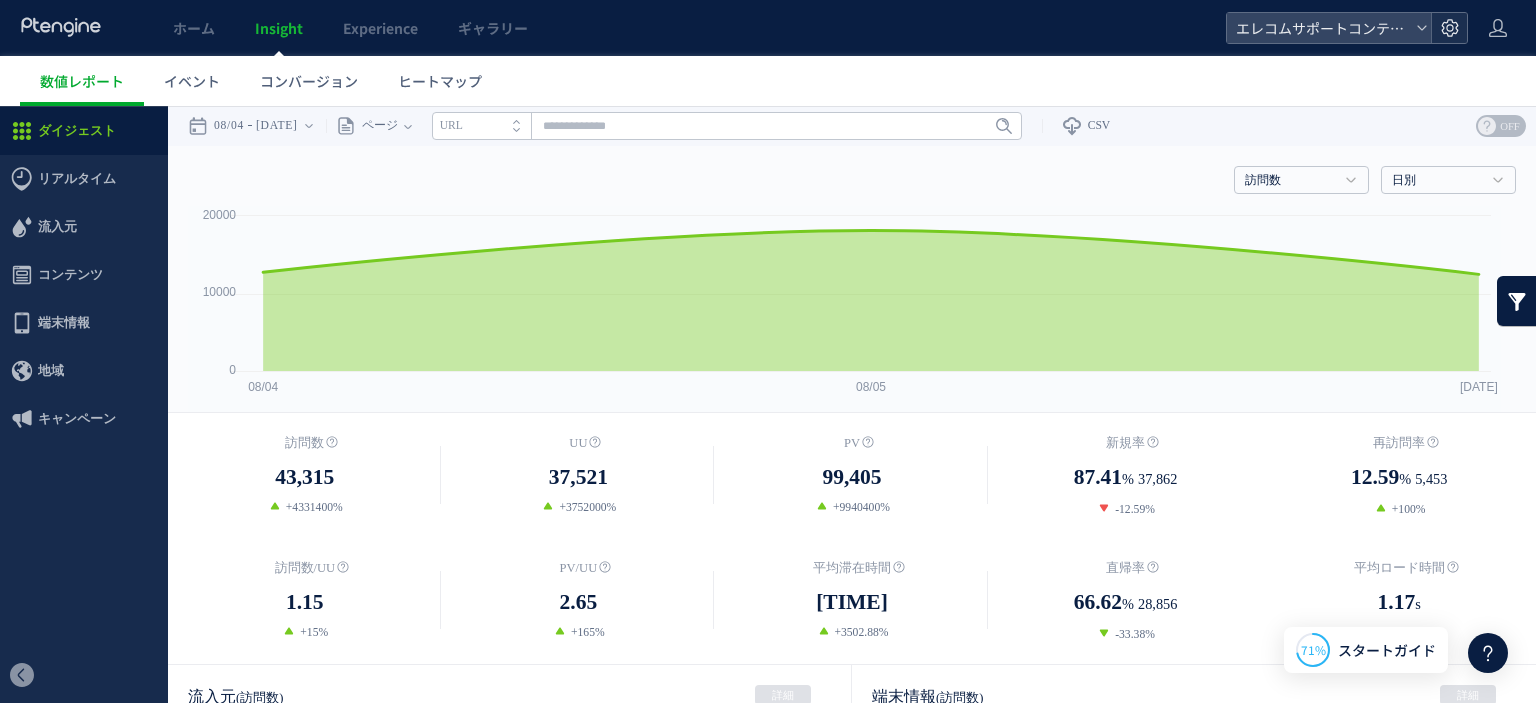 click 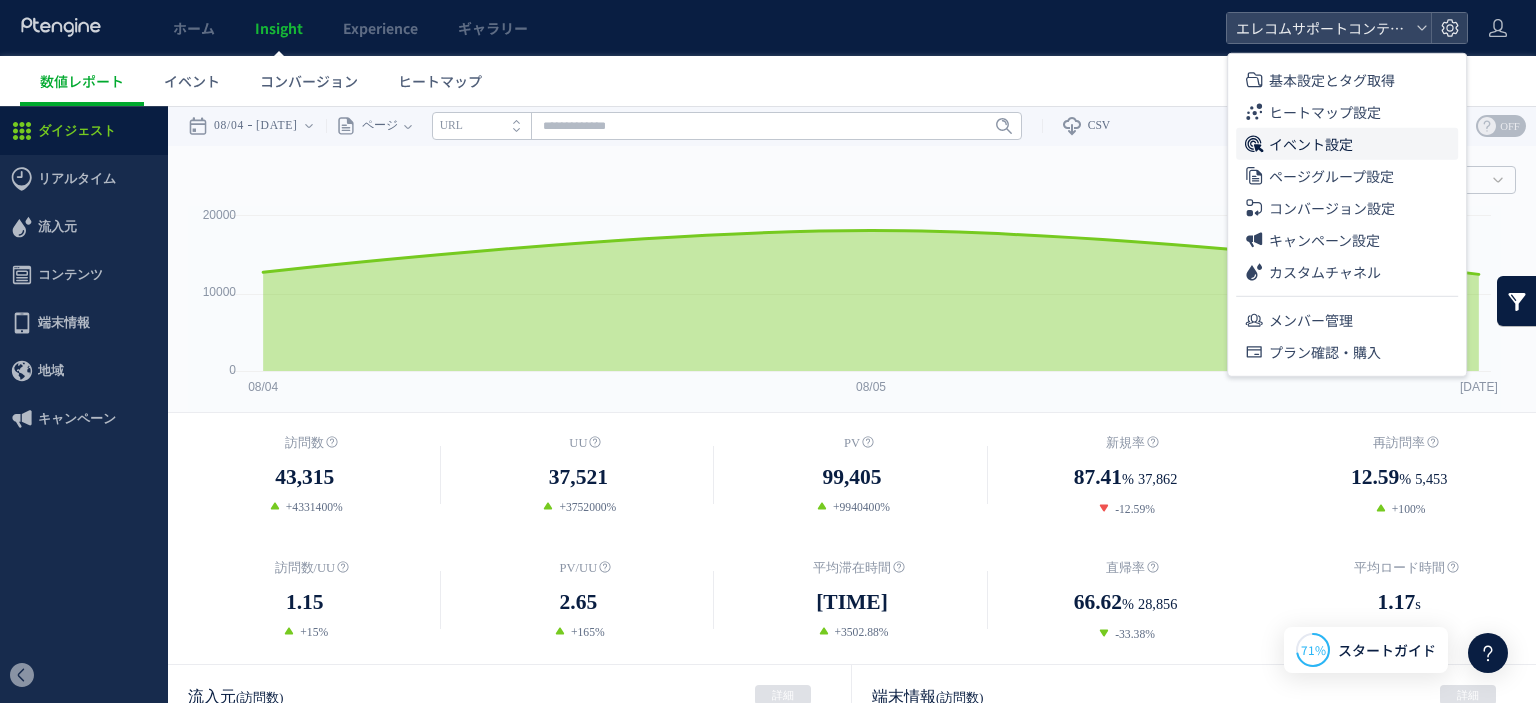 click on "イベント設定" at bounding box center [1311, 144] 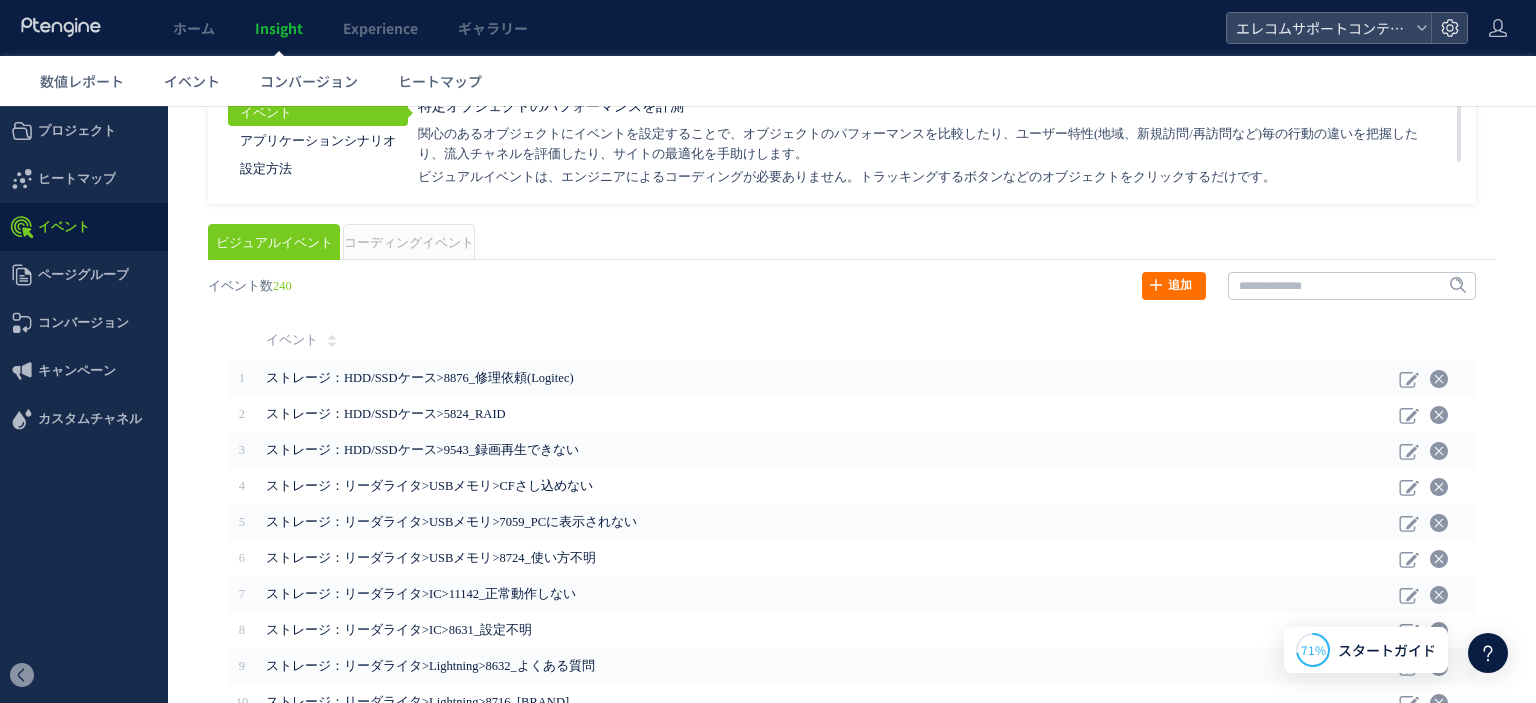scroll, scrollTop: 100, scrollLeft: 0, axis: vertical 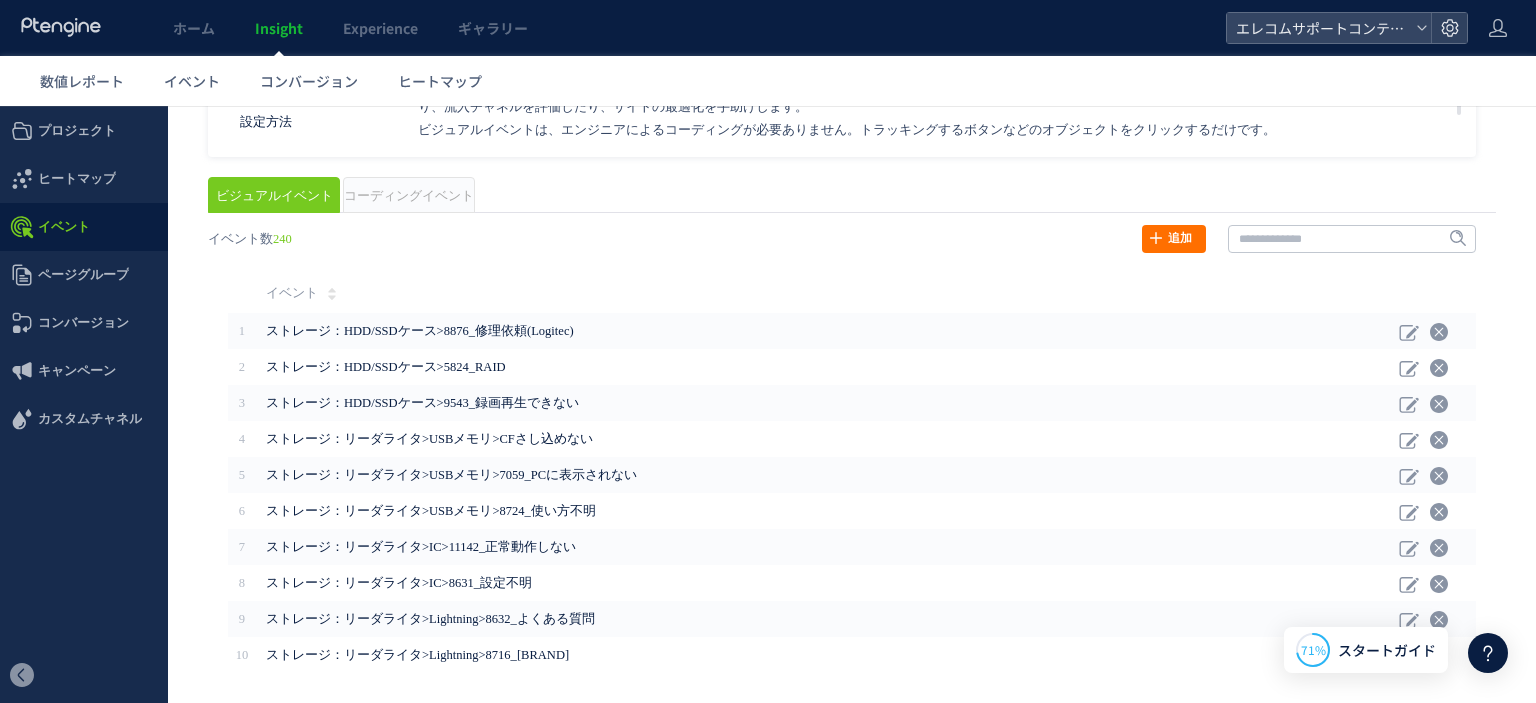 click on "コーディングイベント" at bounding box center [409, 196] 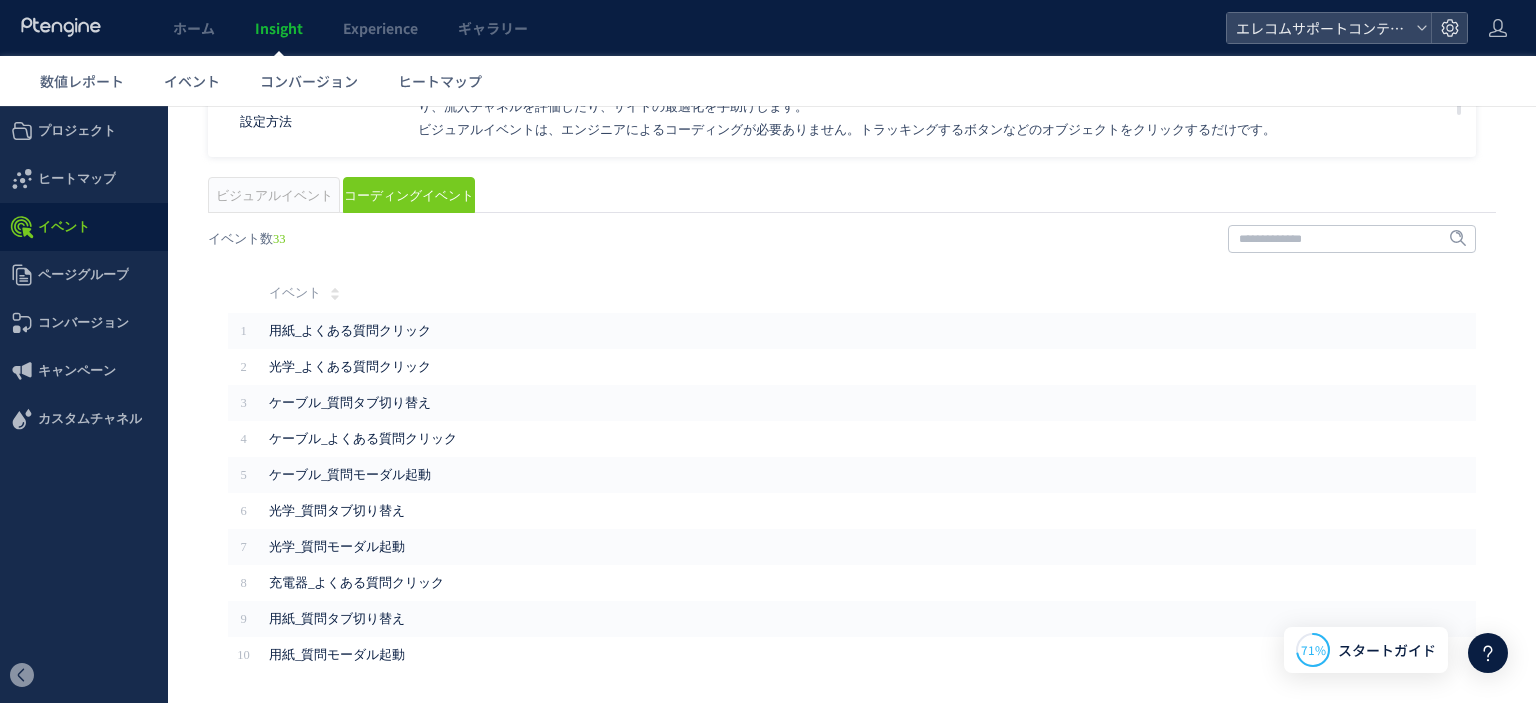 click on "ビジュアルイベント" at bounding box center [274, 196] 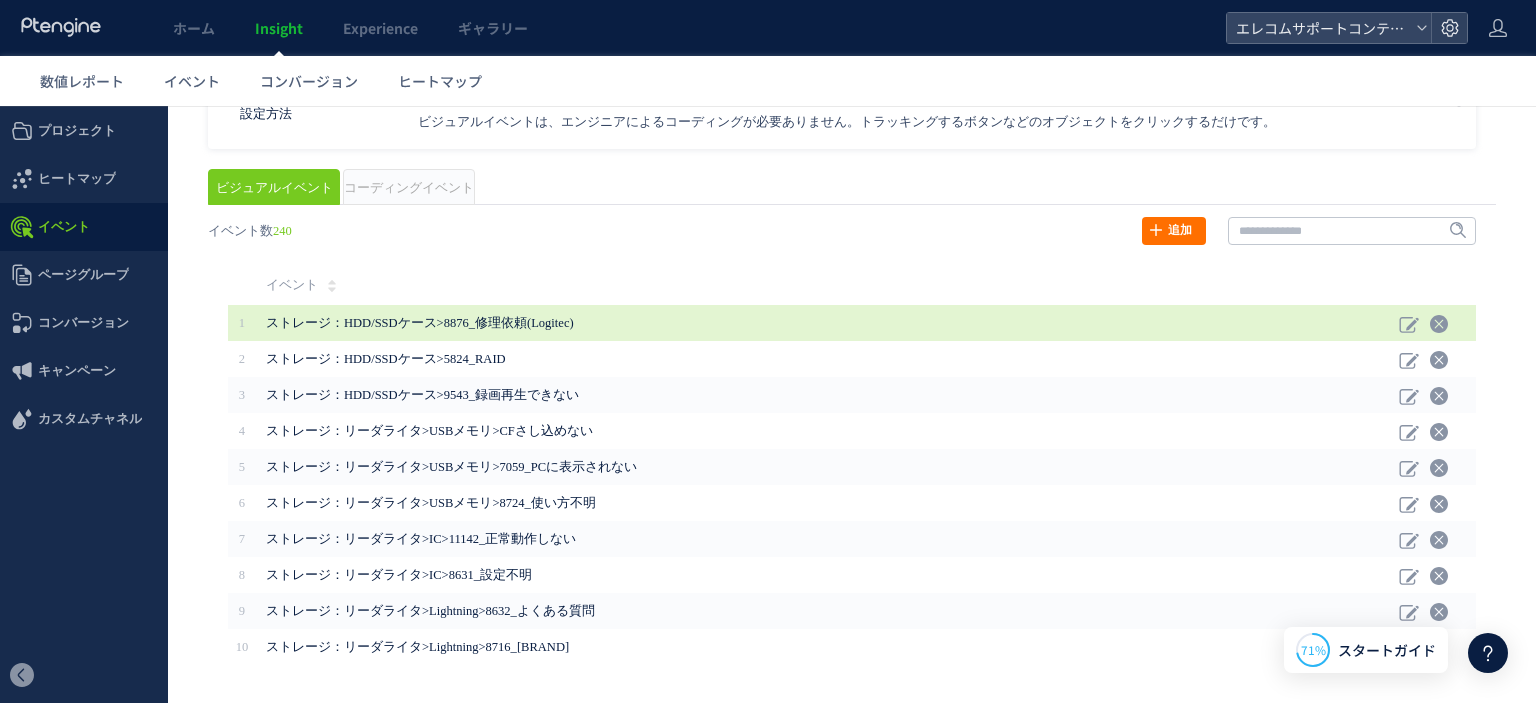 scroll, scrollTop: 161, scrollLeft: 0, axis: vertical 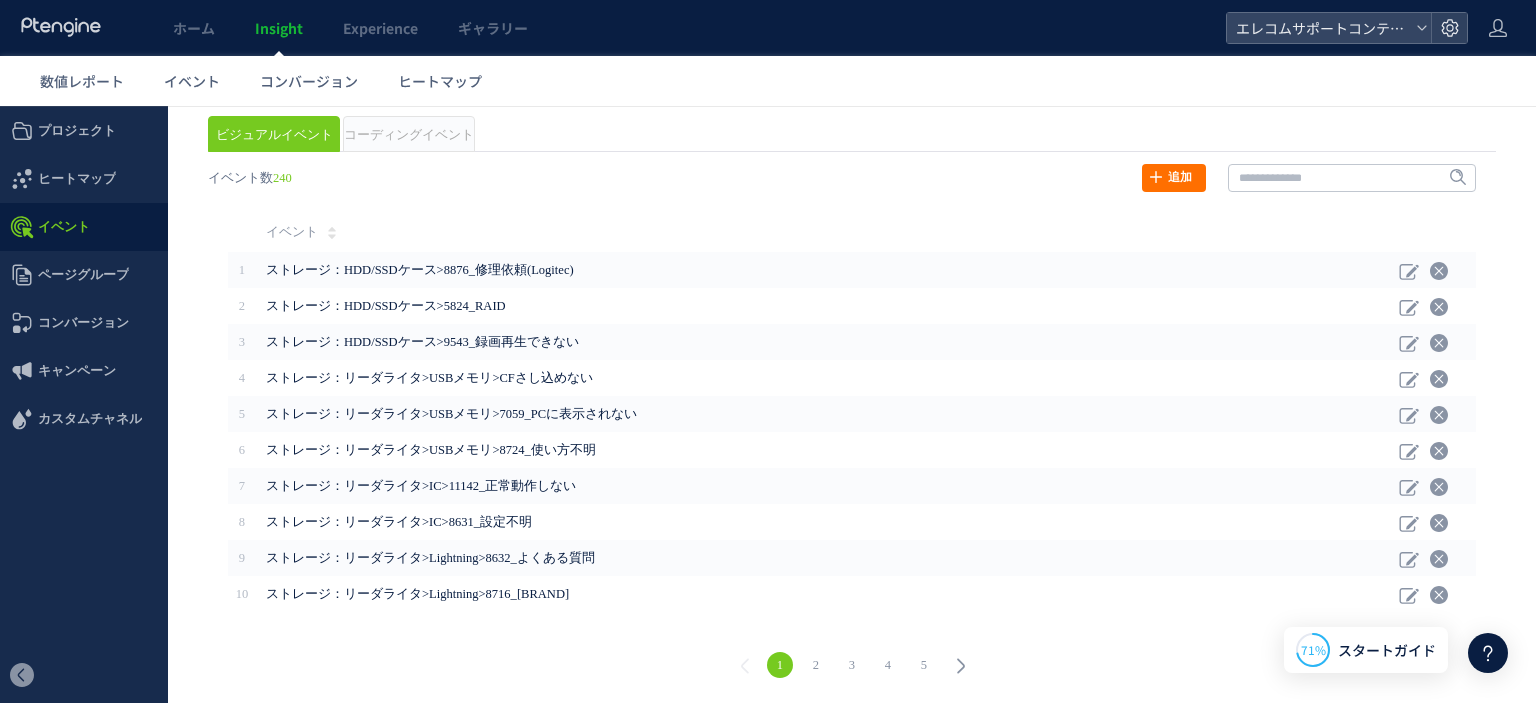 click on "2" at bounding box center (816, 665) 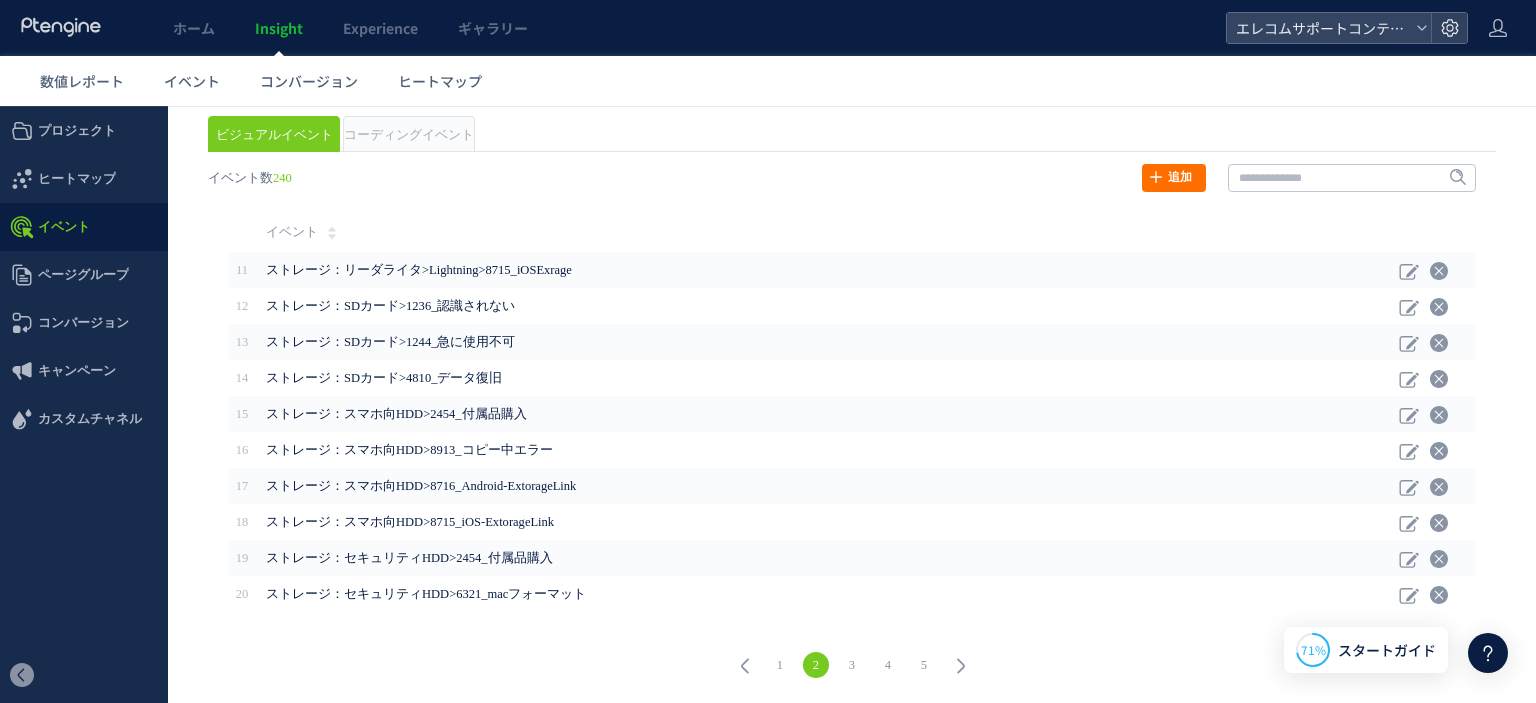 click on "3" at bounding box center [852, 665] 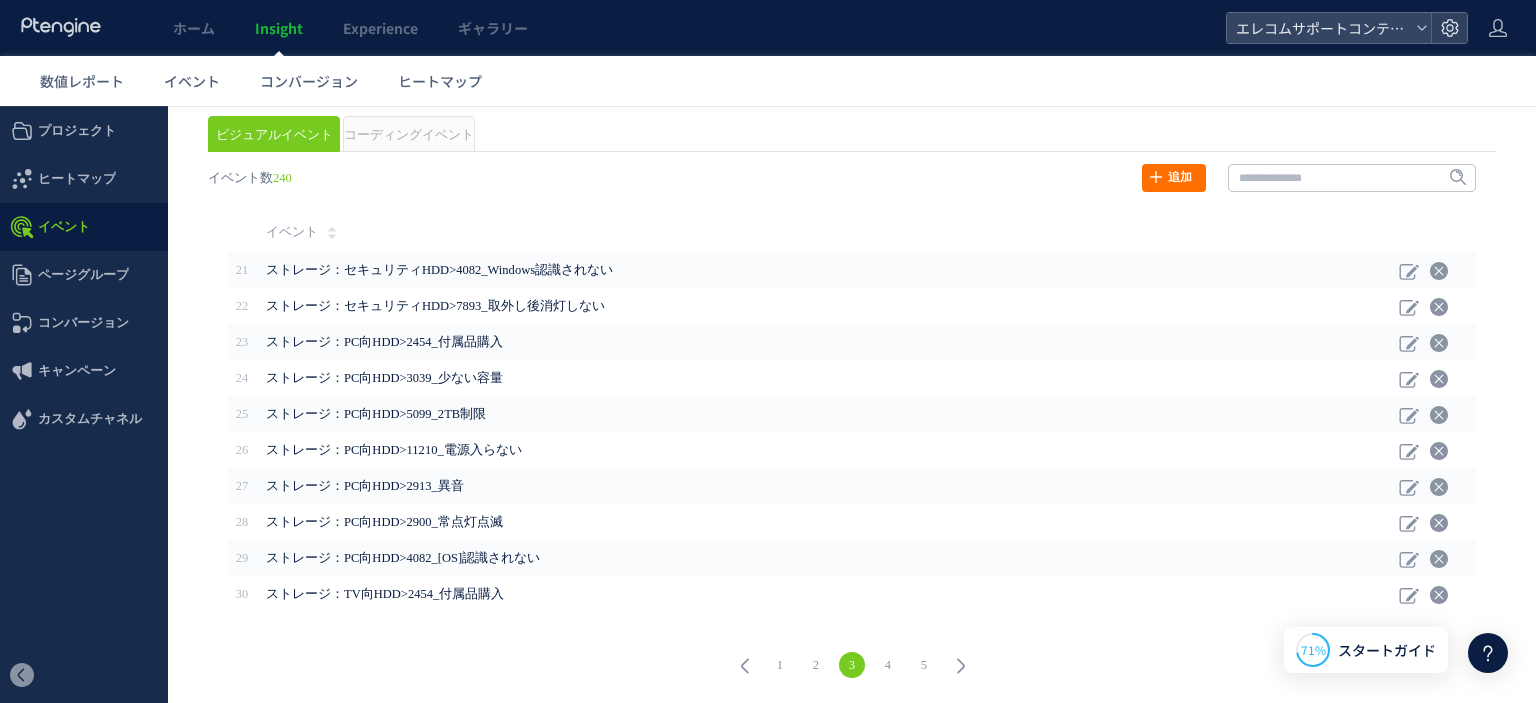 click on "4" at bounding box center (888, 665) 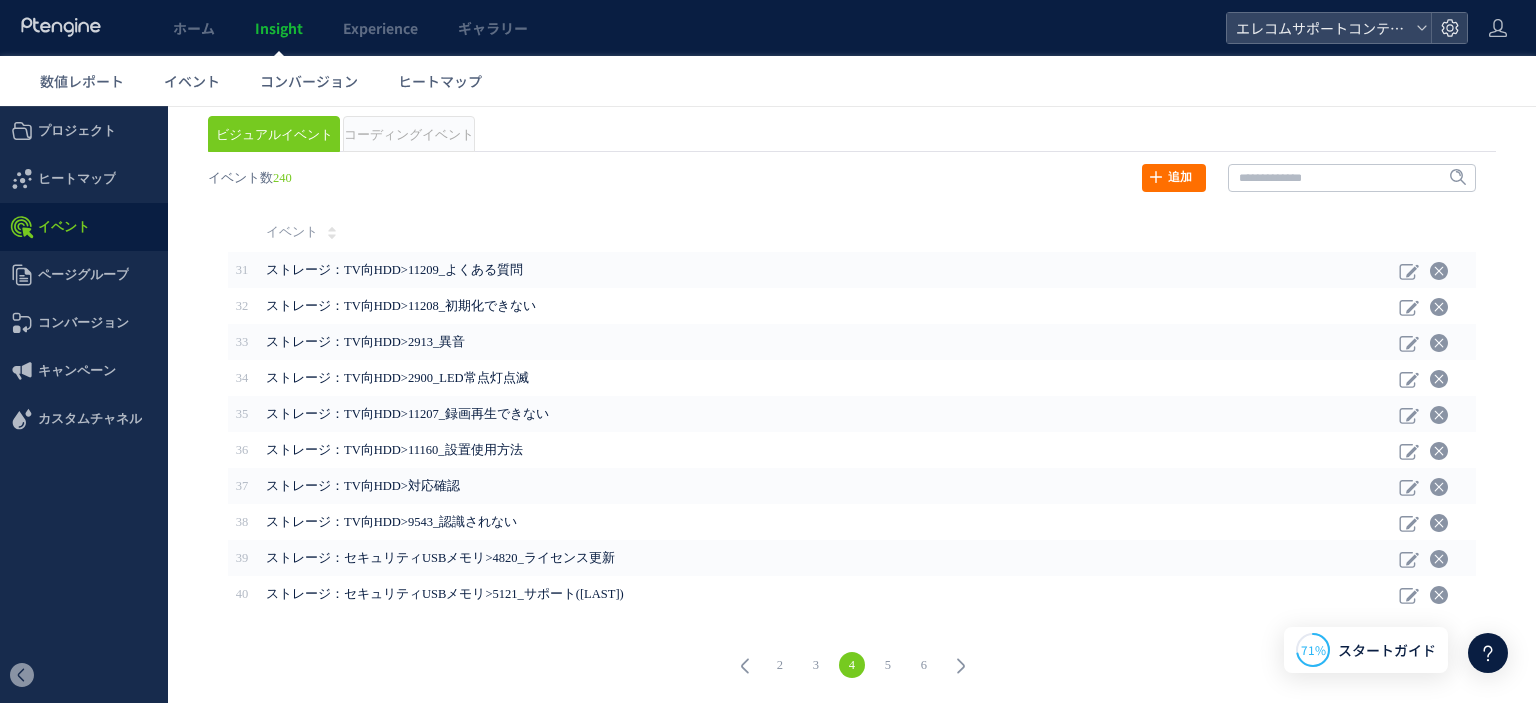 click on "6" at bounding box center (924, 665) 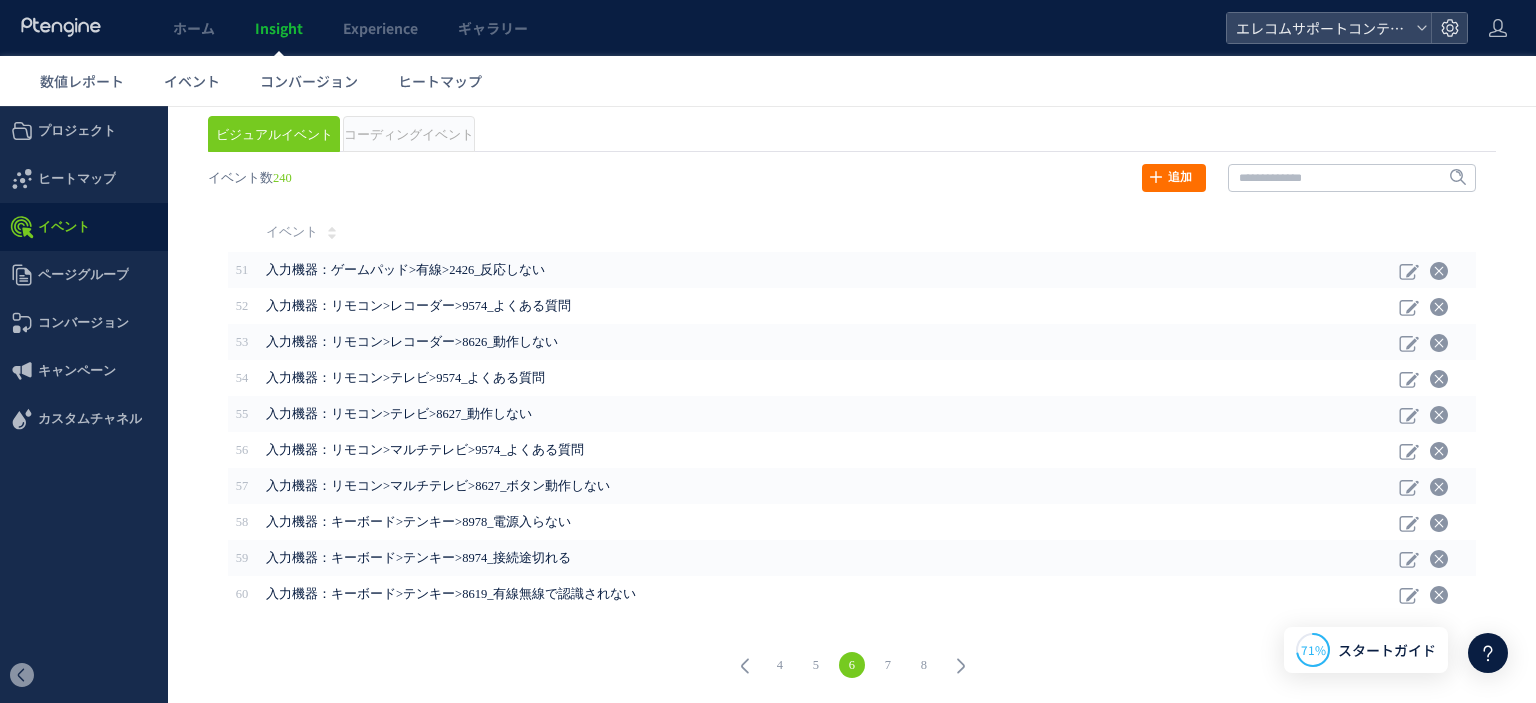 click on "8" at bounding box center (924, 665) 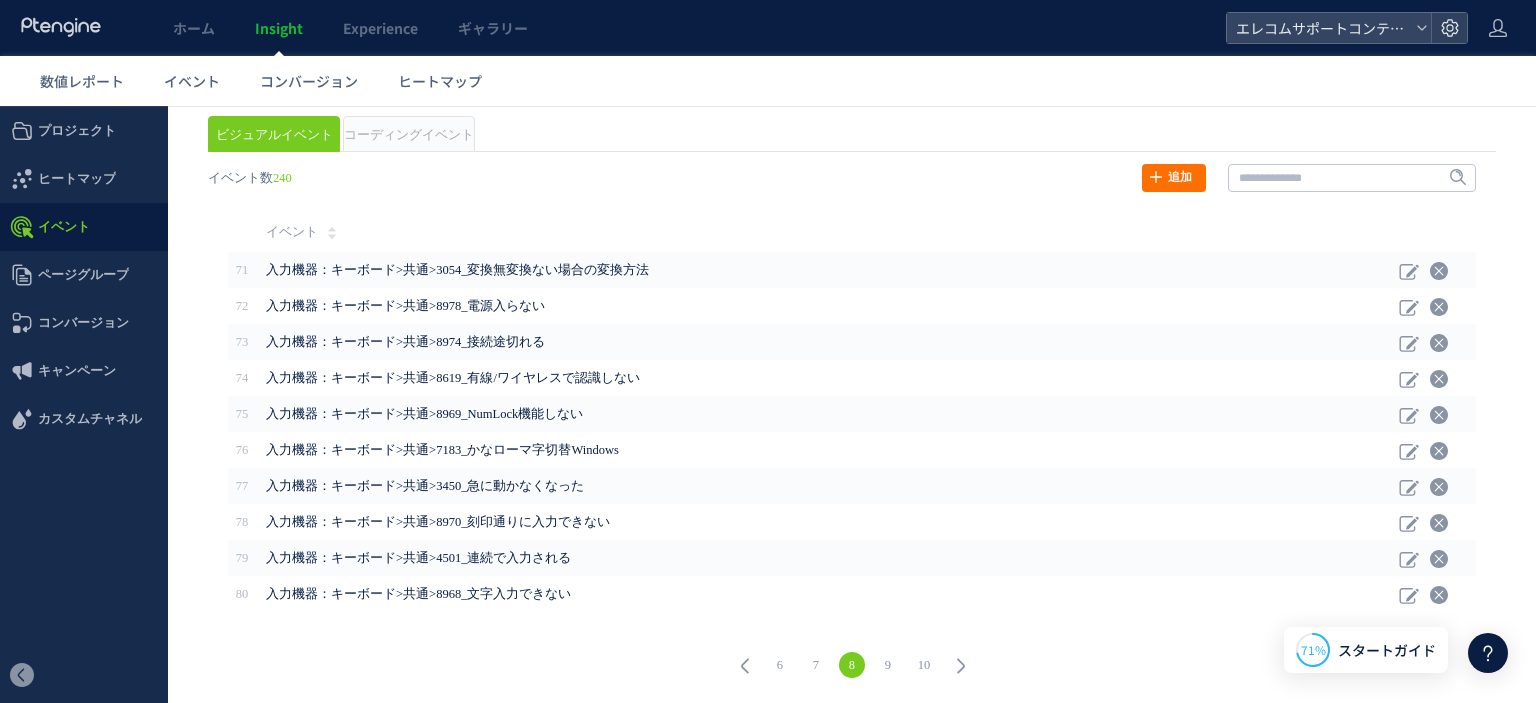 click on "10" at bounding box center [924, 665] 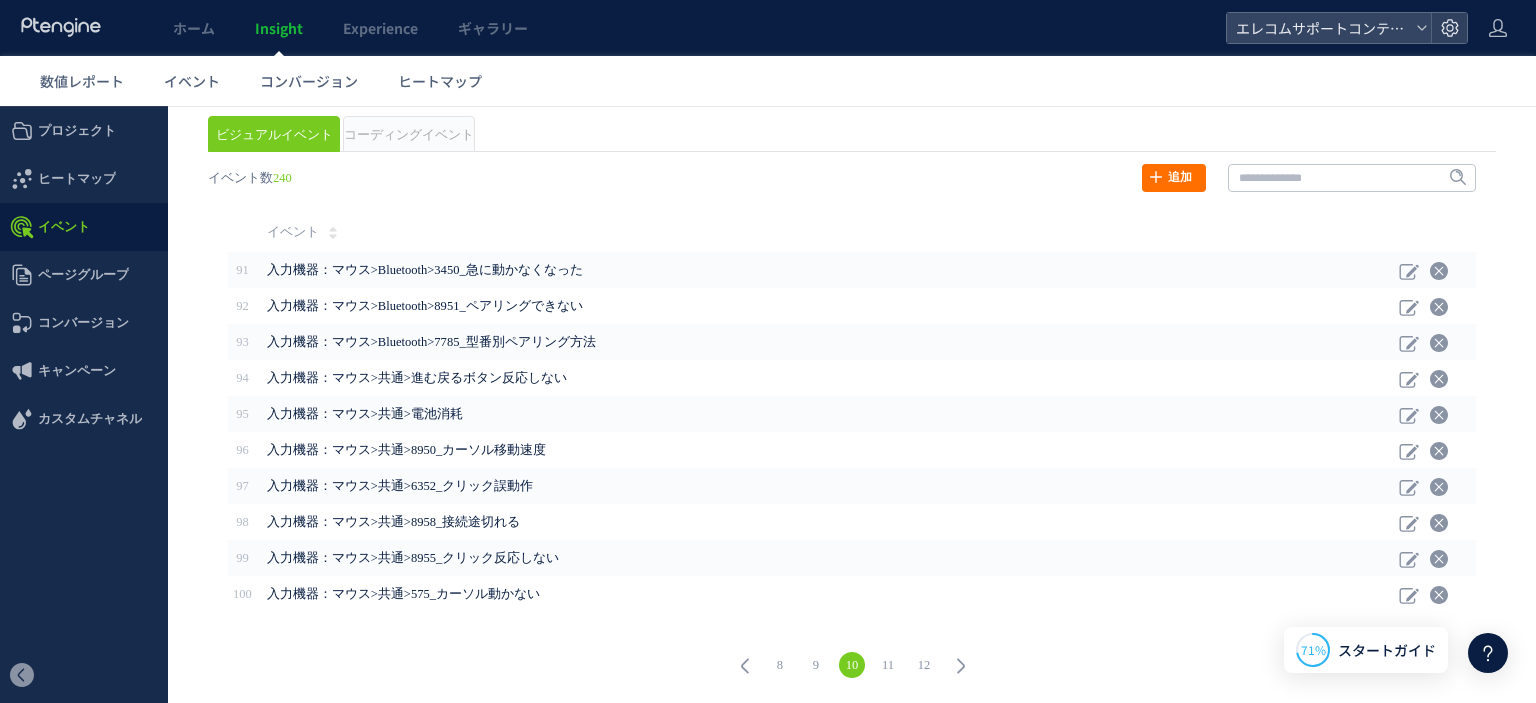 click on "12" at bounding box center [924, 665] 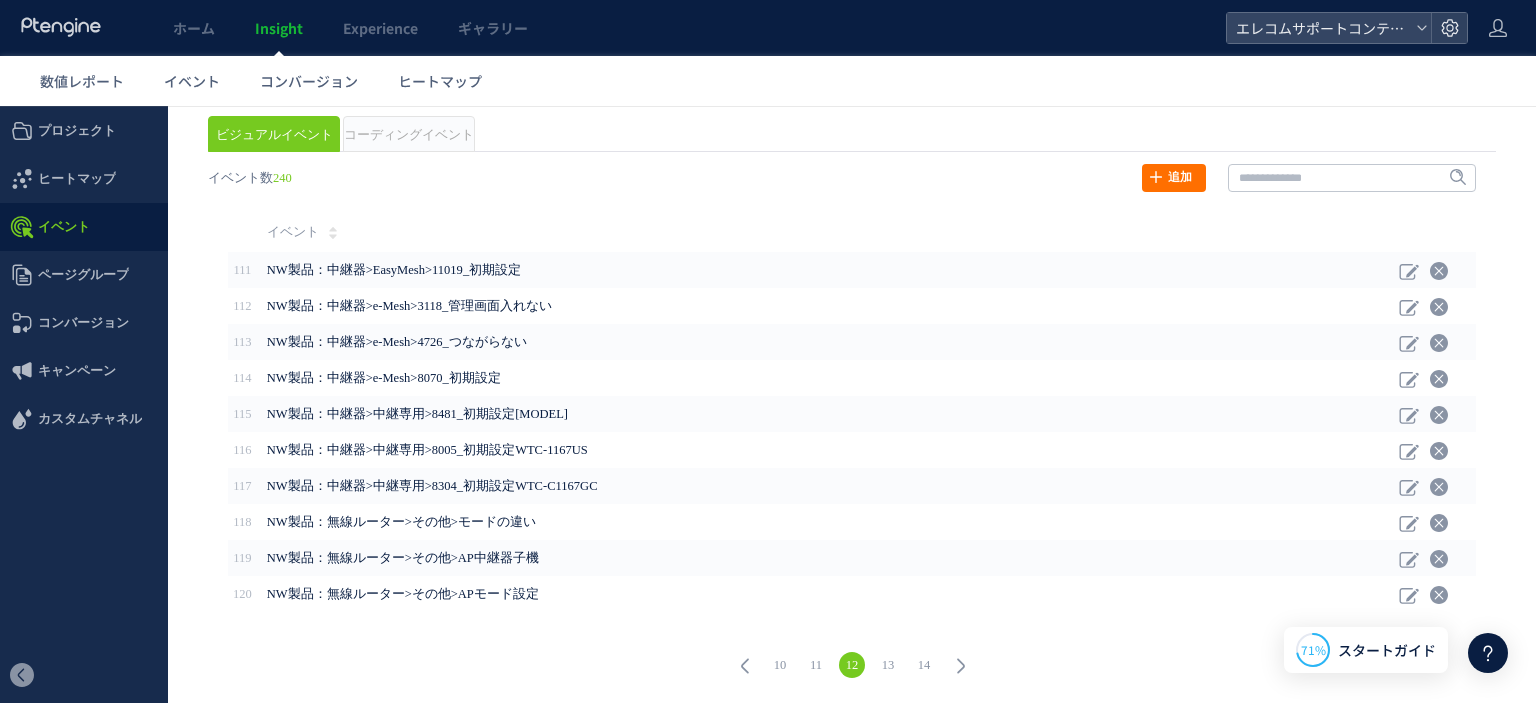 click on "14" at bounding box center [924, 665] 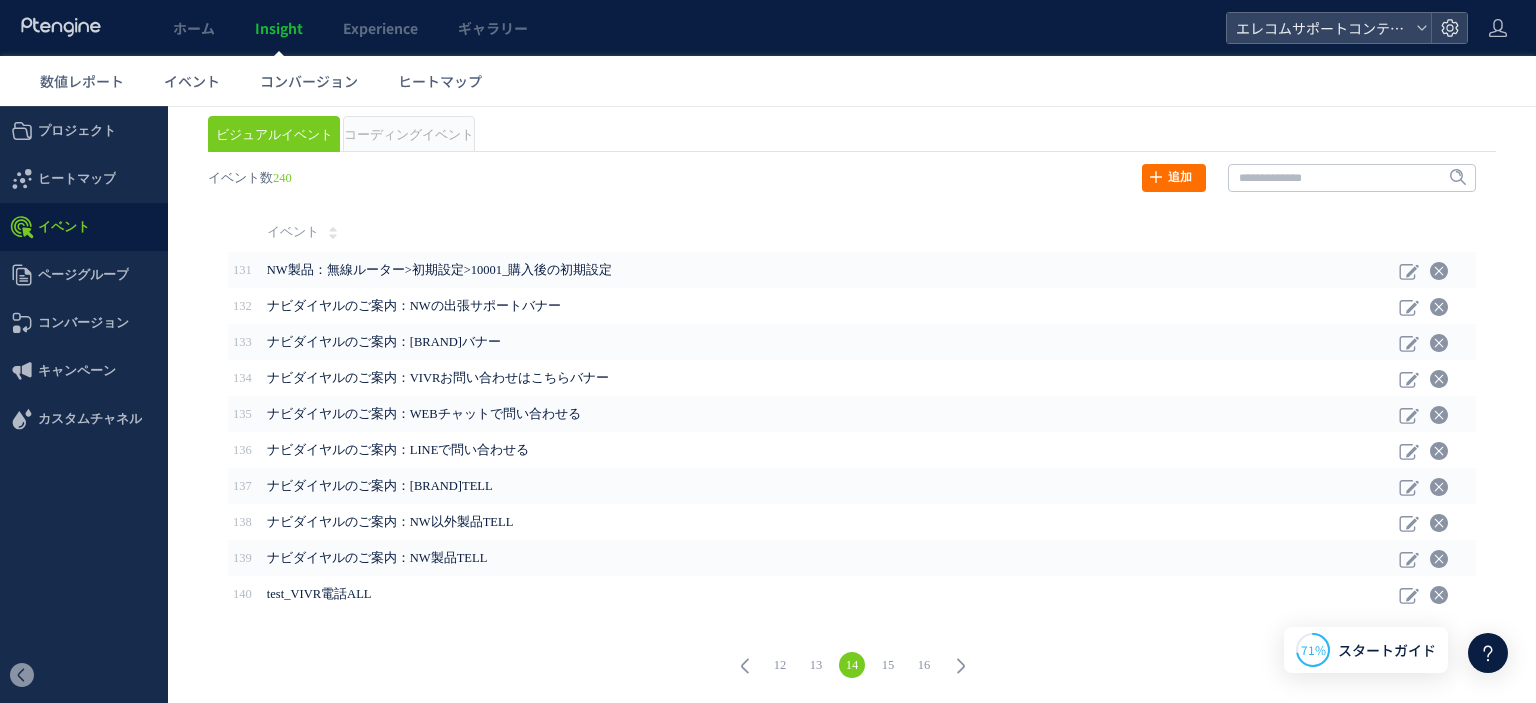 click on "16" at bounding box center [924, 665] 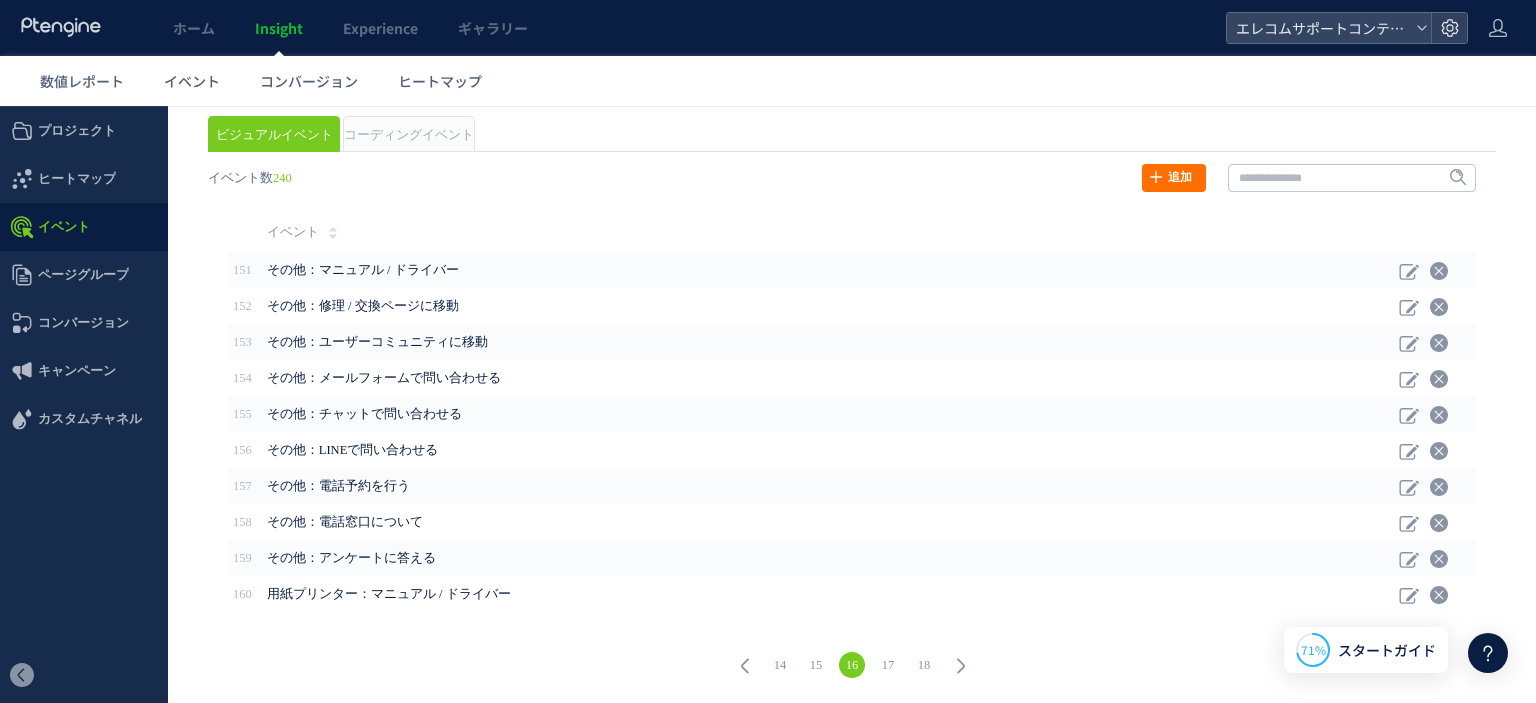 click on "18" at bounding box center (924, 665) 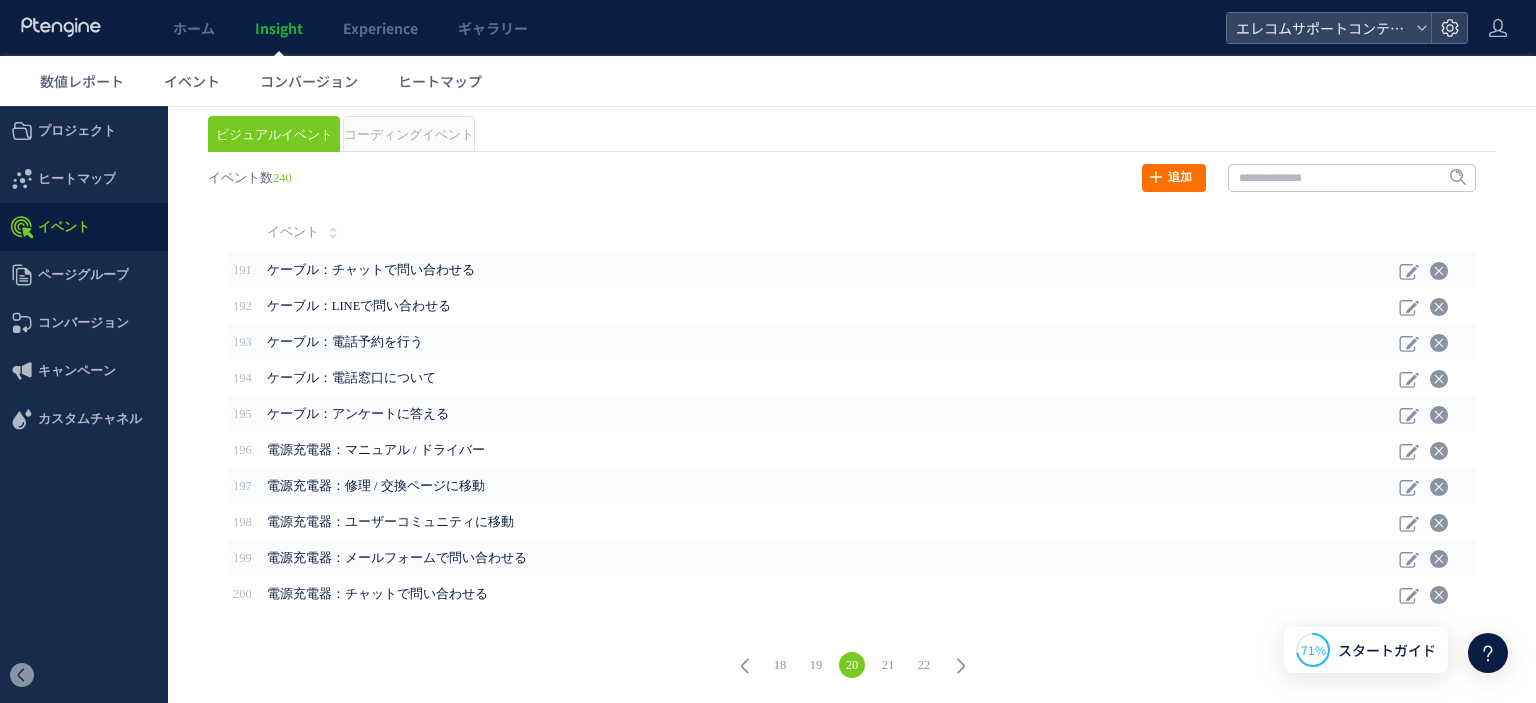 click on "22" at bounding box center [924, 665] 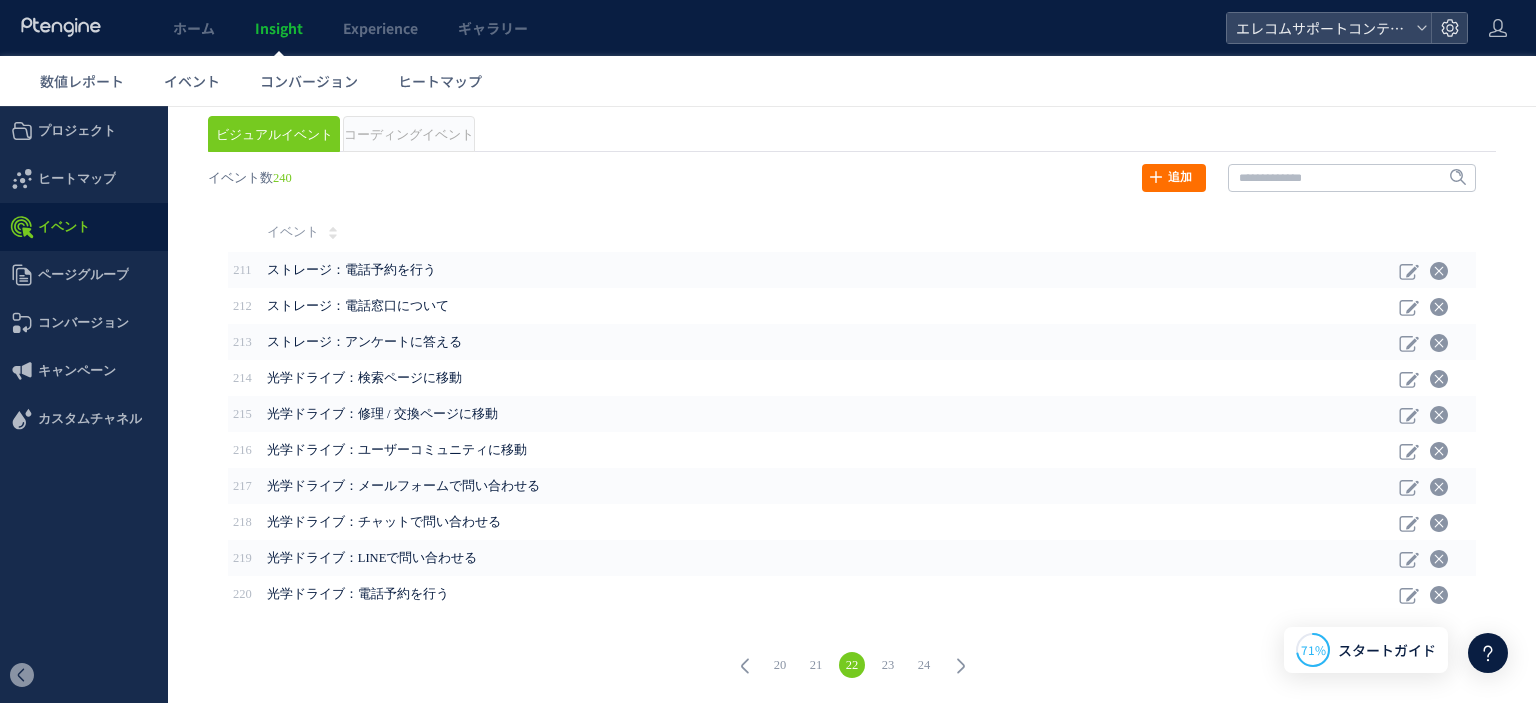 click on "24" at bounding box center [924, 665] 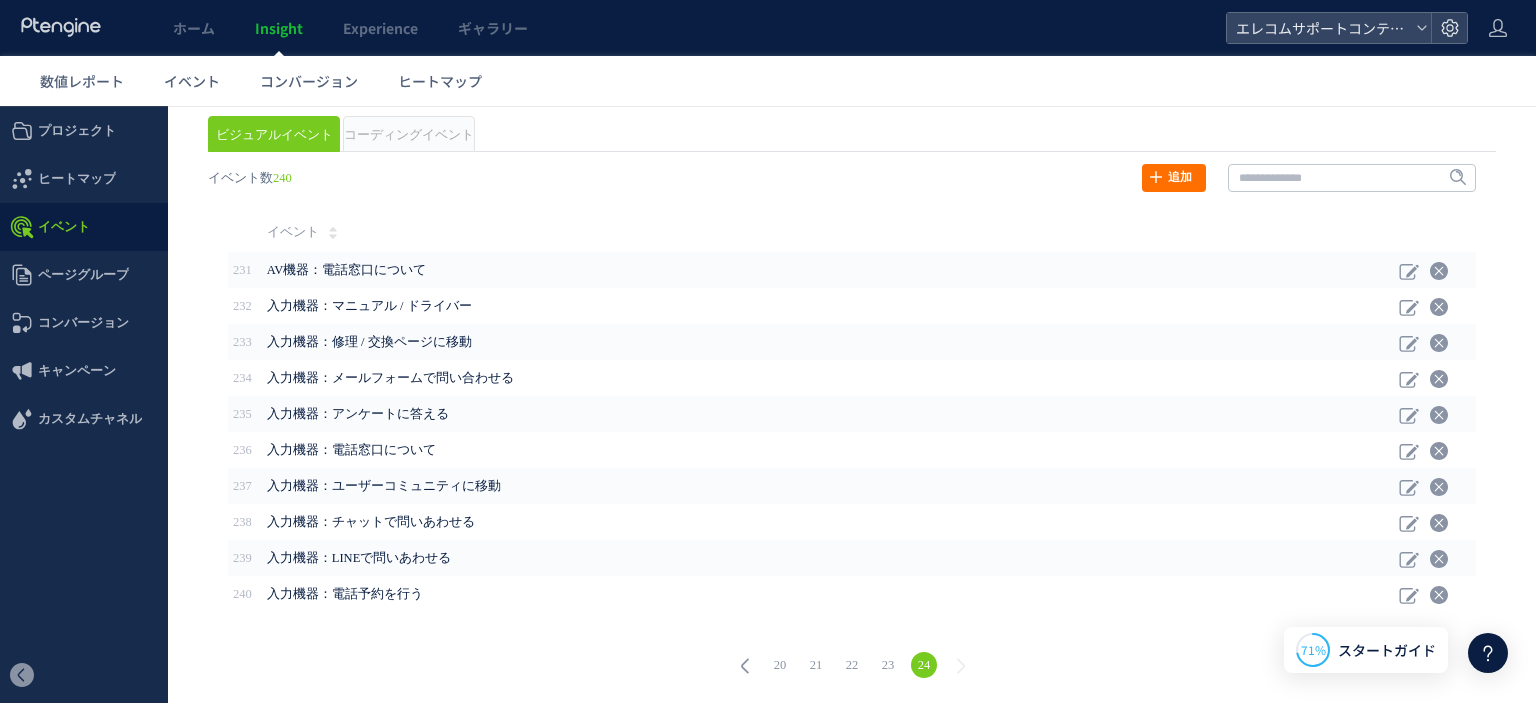 click on "24" at bounding box center [924, 665] 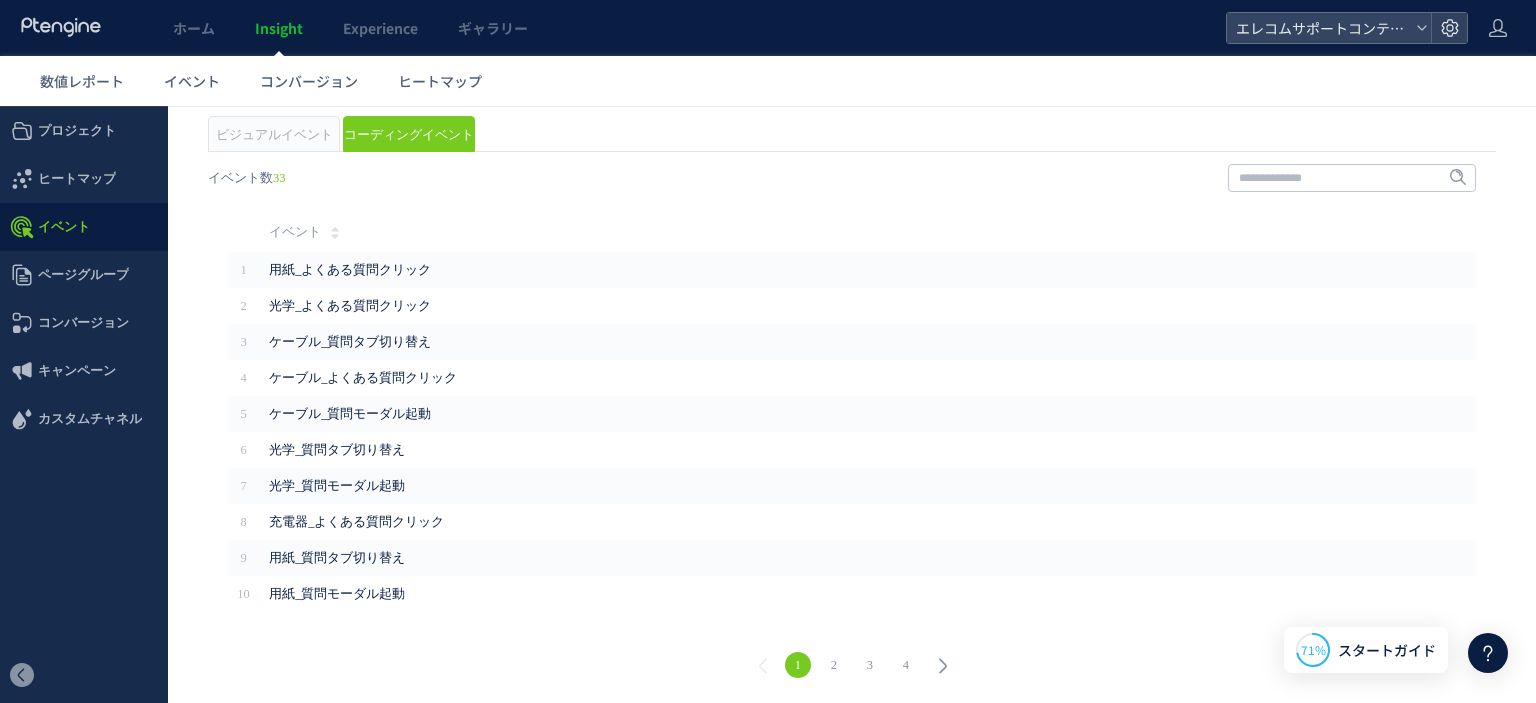 click on "4" at bounding box center [906, 665] 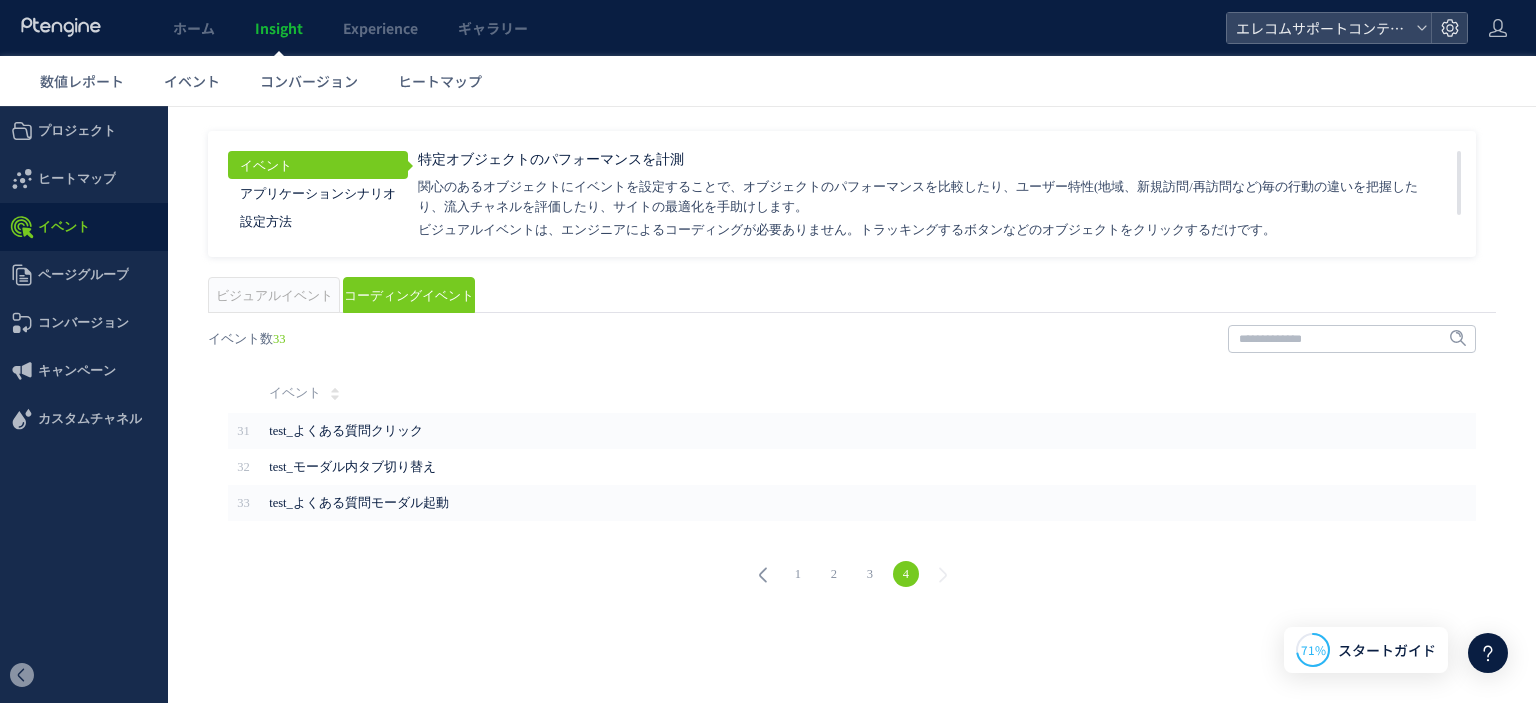 scroll, scrollTop: 0, scrollLeft: 0, axis: both 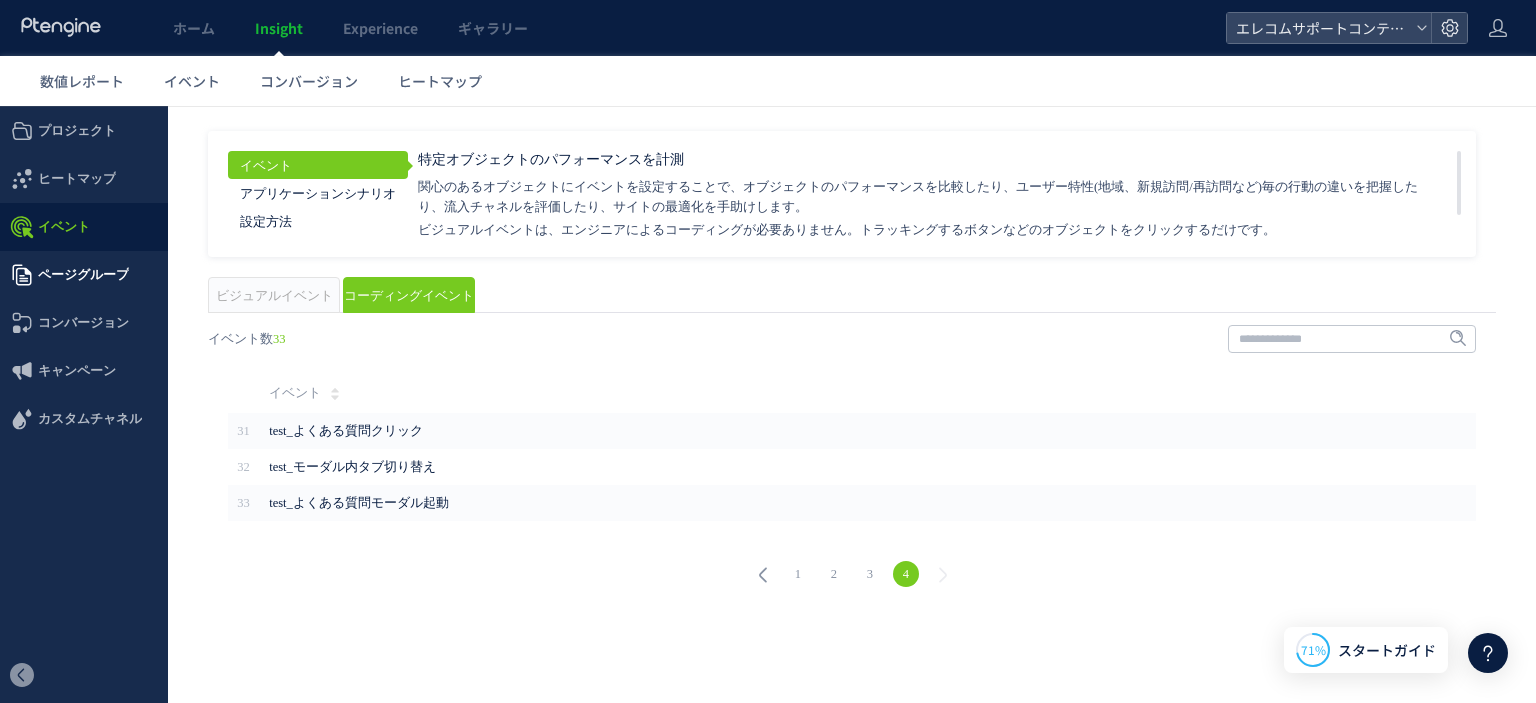 click on "ページグループ" at bounding box center [83, 275] 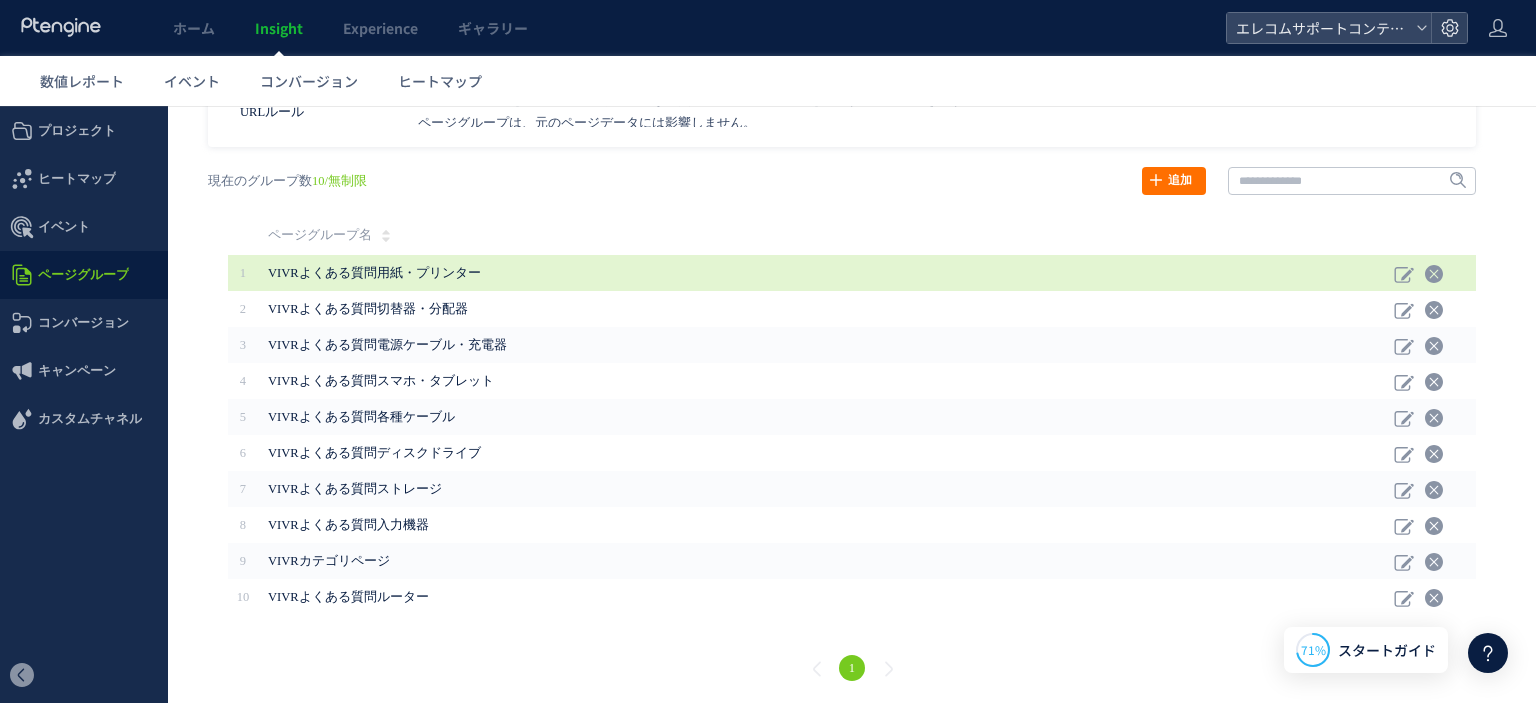 scroll, scrollTop: 113, scrollLeft: 0, axis: vertical 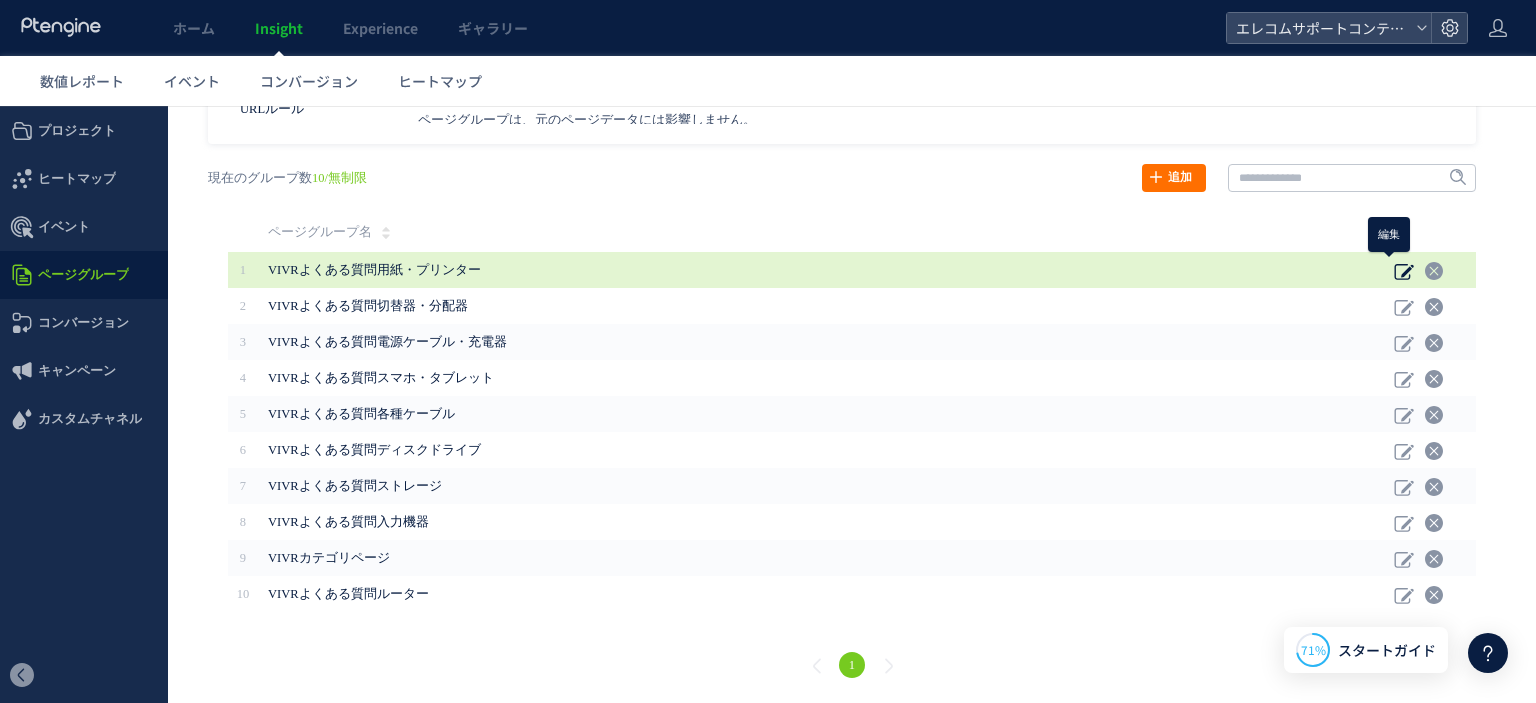 click 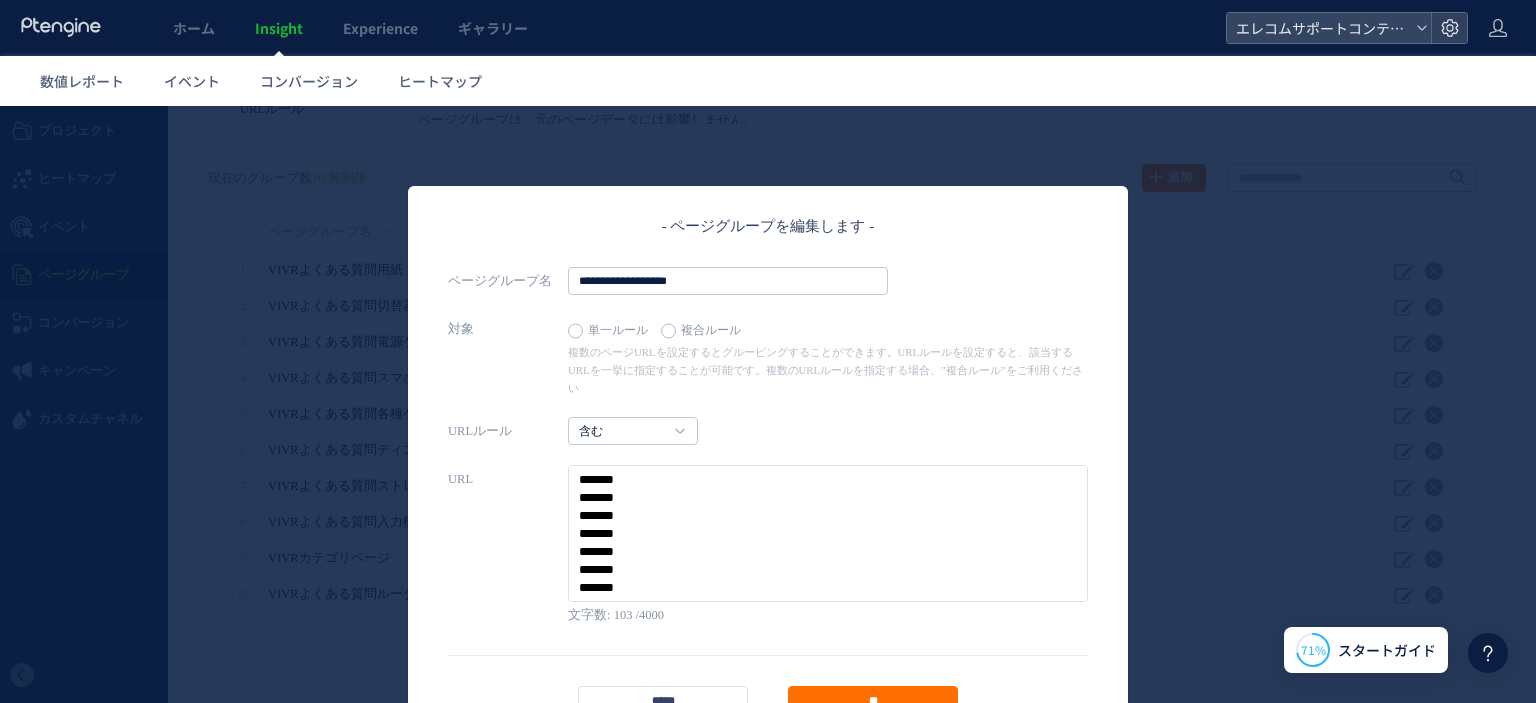 scroll, scrollTop: 100, scrollLeft: 0, axis: vertical 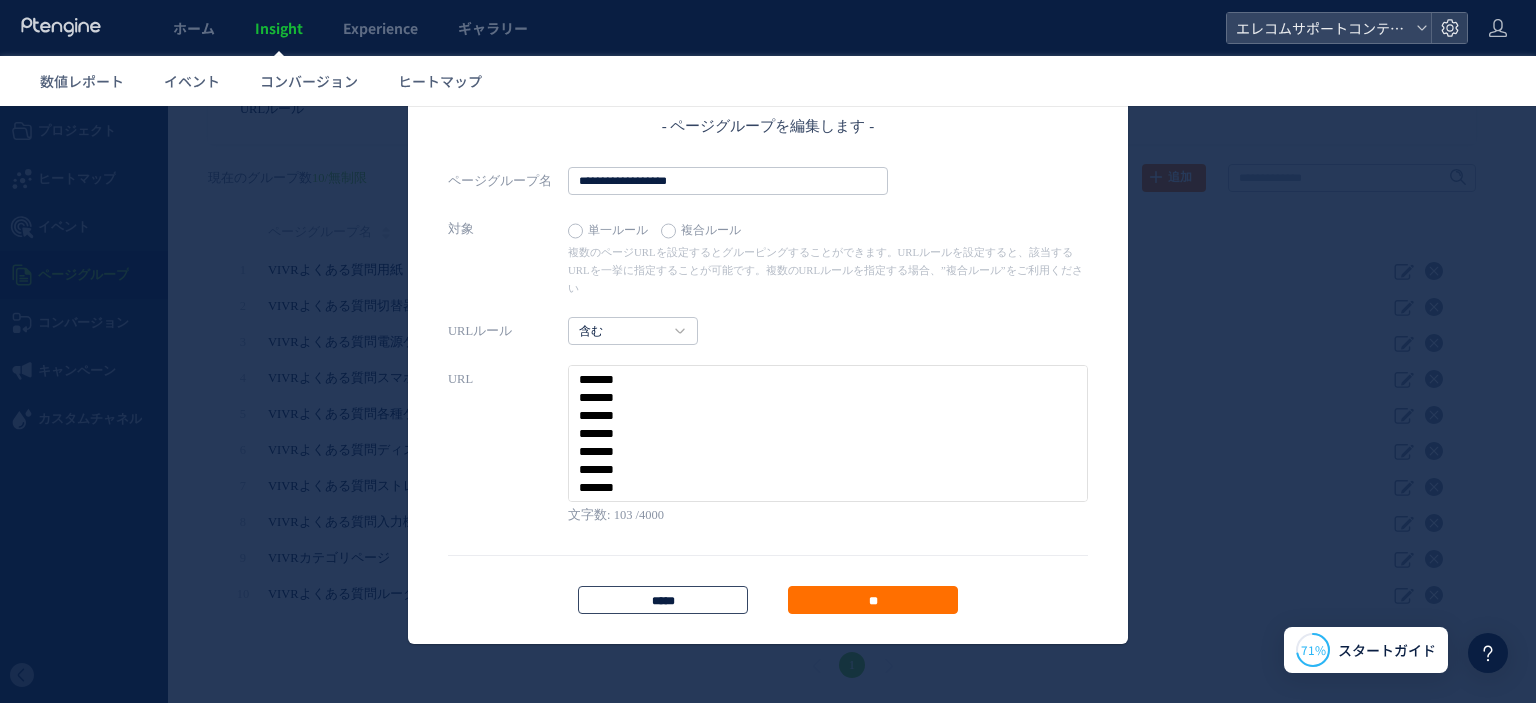 click on "*****" at bounding box center (663, 600) 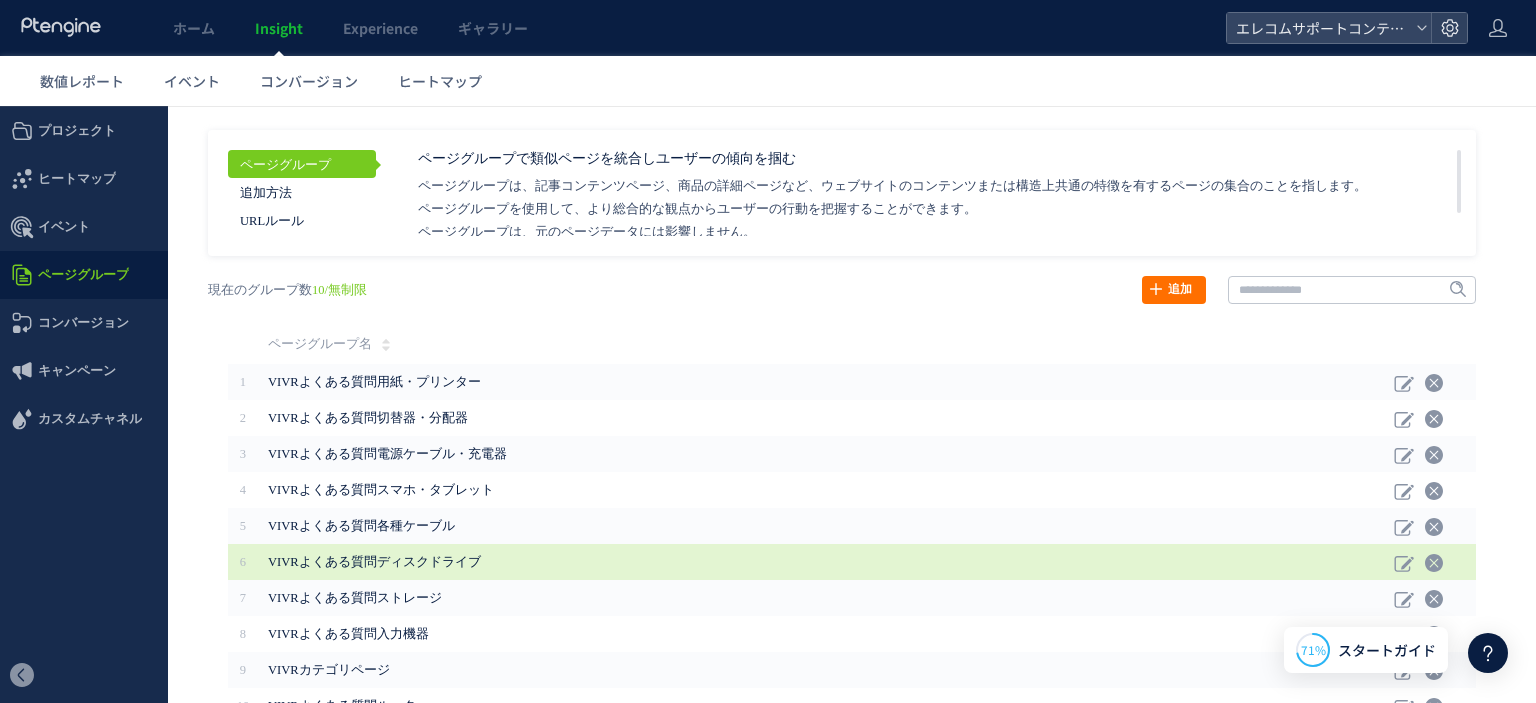 scroll, scrollTop: 0, scrollLeft: 0, axis: both 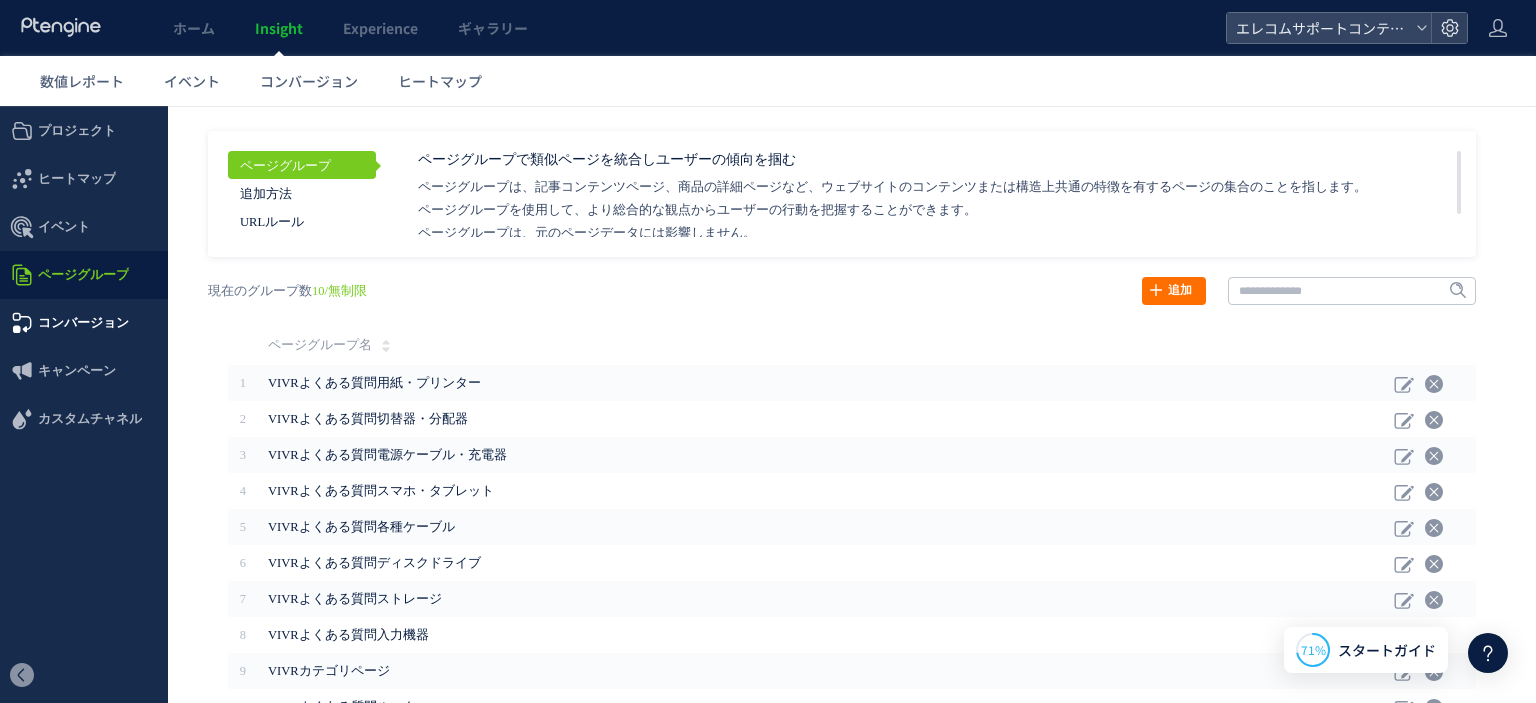 click on "コンバージョン" at bounding box center [83, 323] 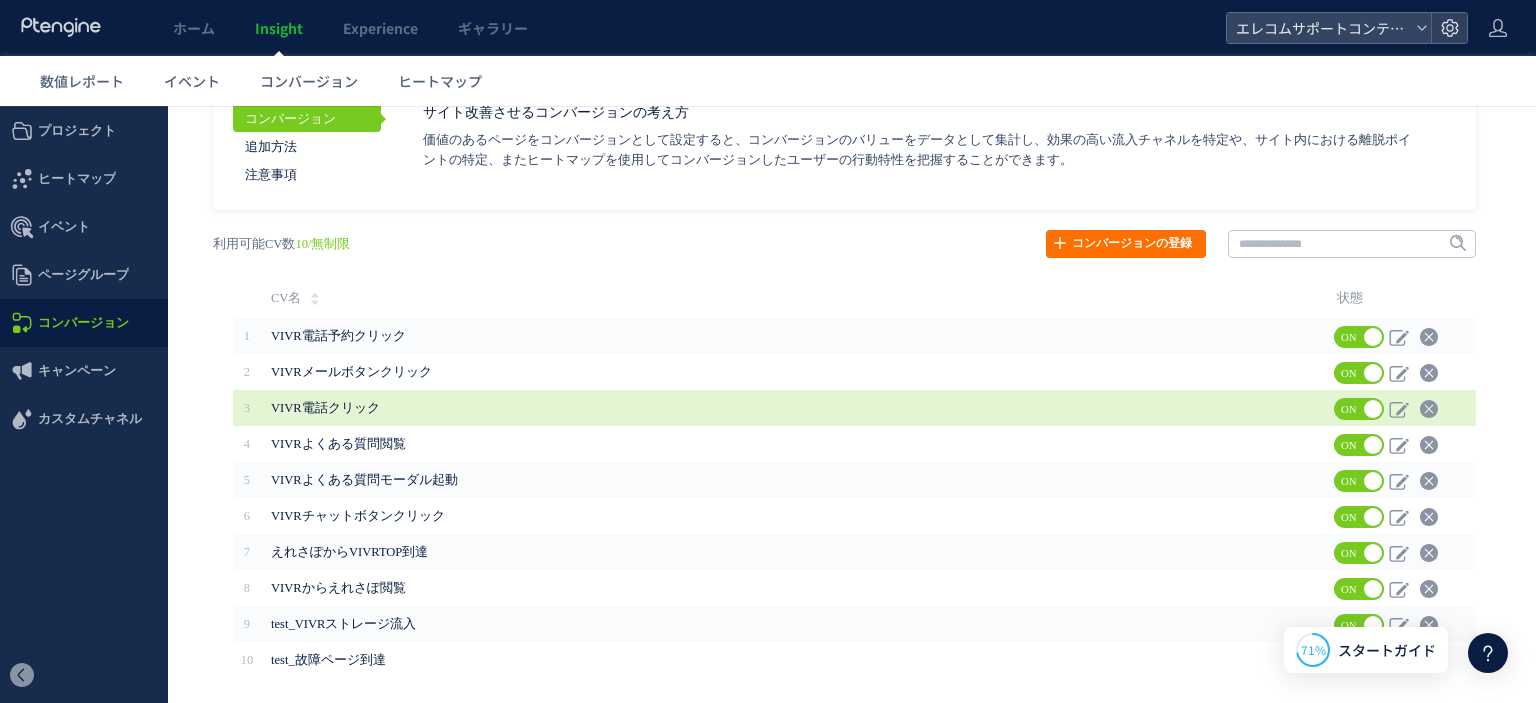 scroll, scrollTop: 100, scrollLeft: 0, axis: vertical 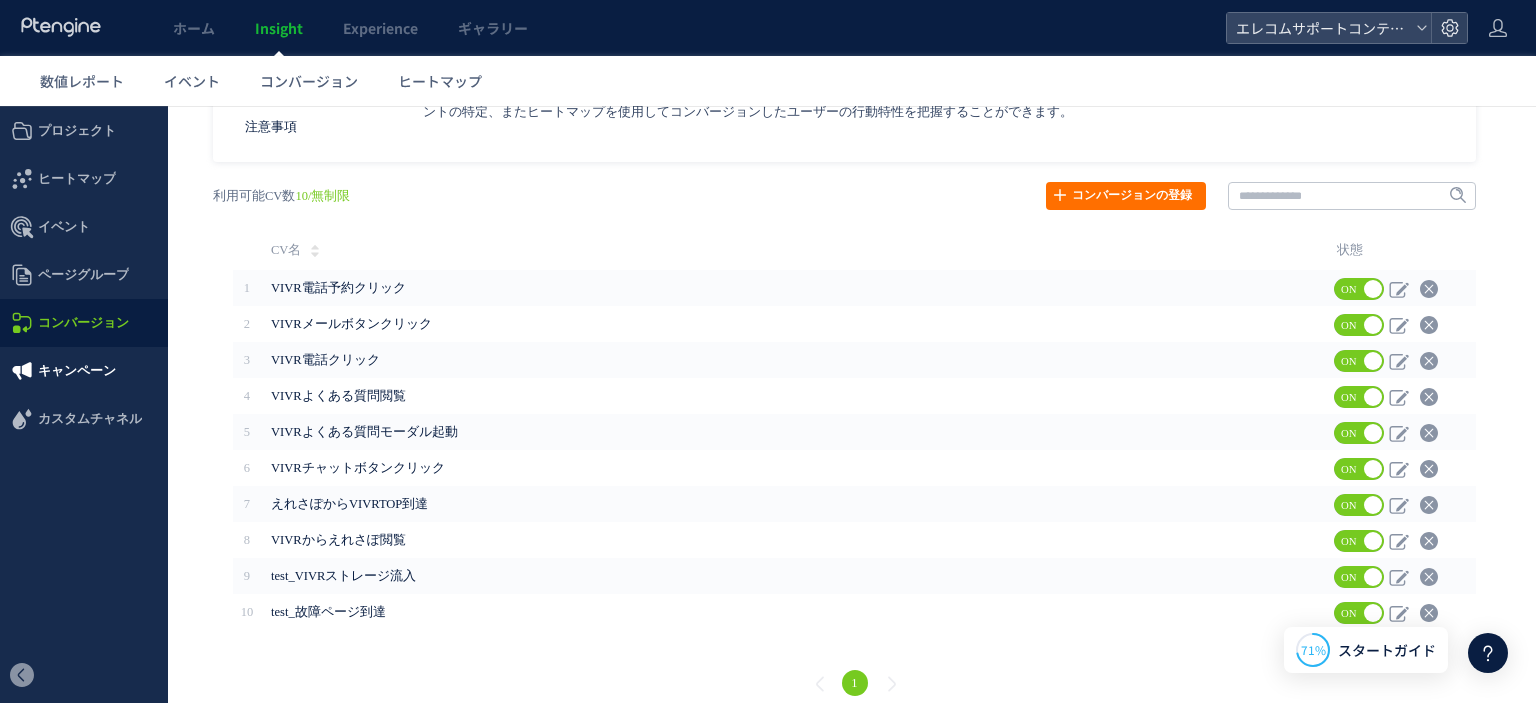 click on "キャンペーン" at bounding box center [77, 371] 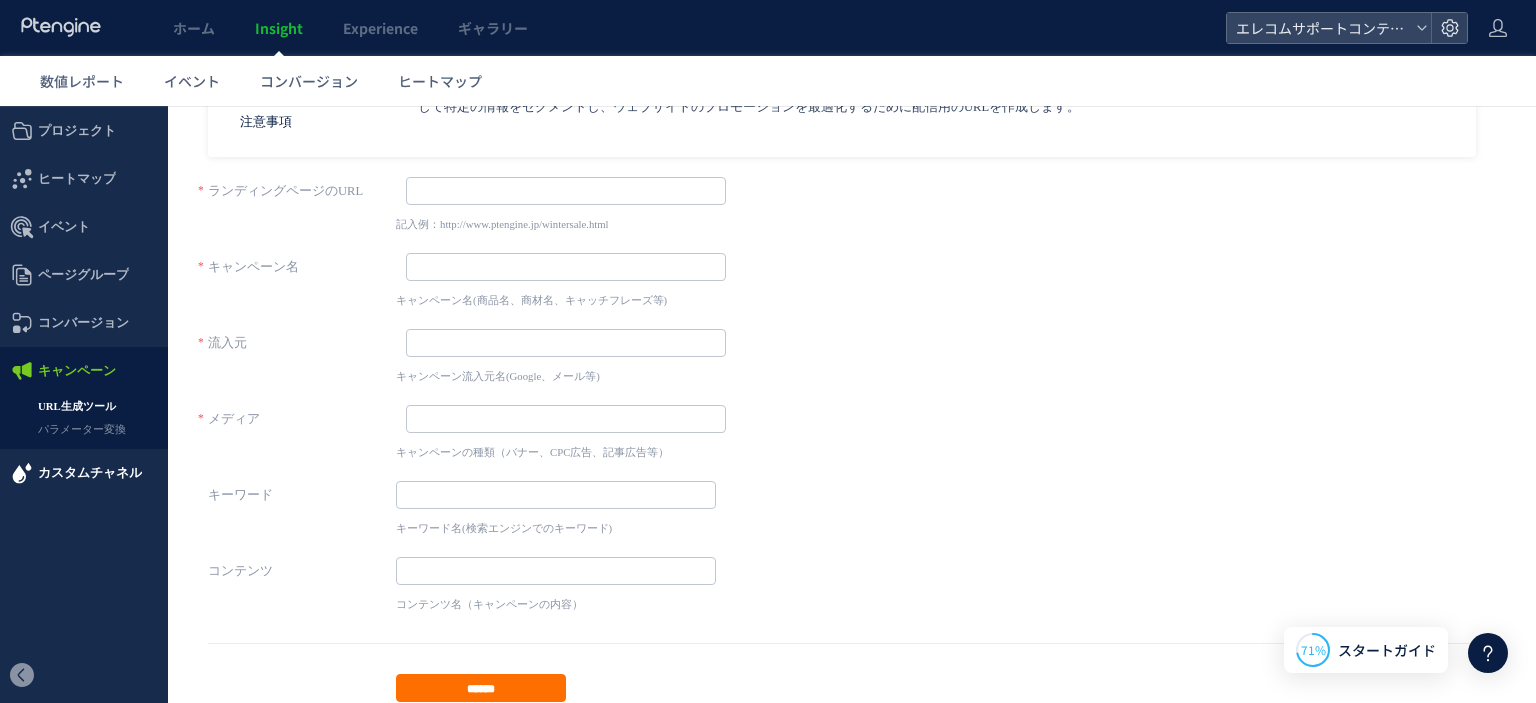 click on "カスタムチャネル" at bounding box center [90, 473] 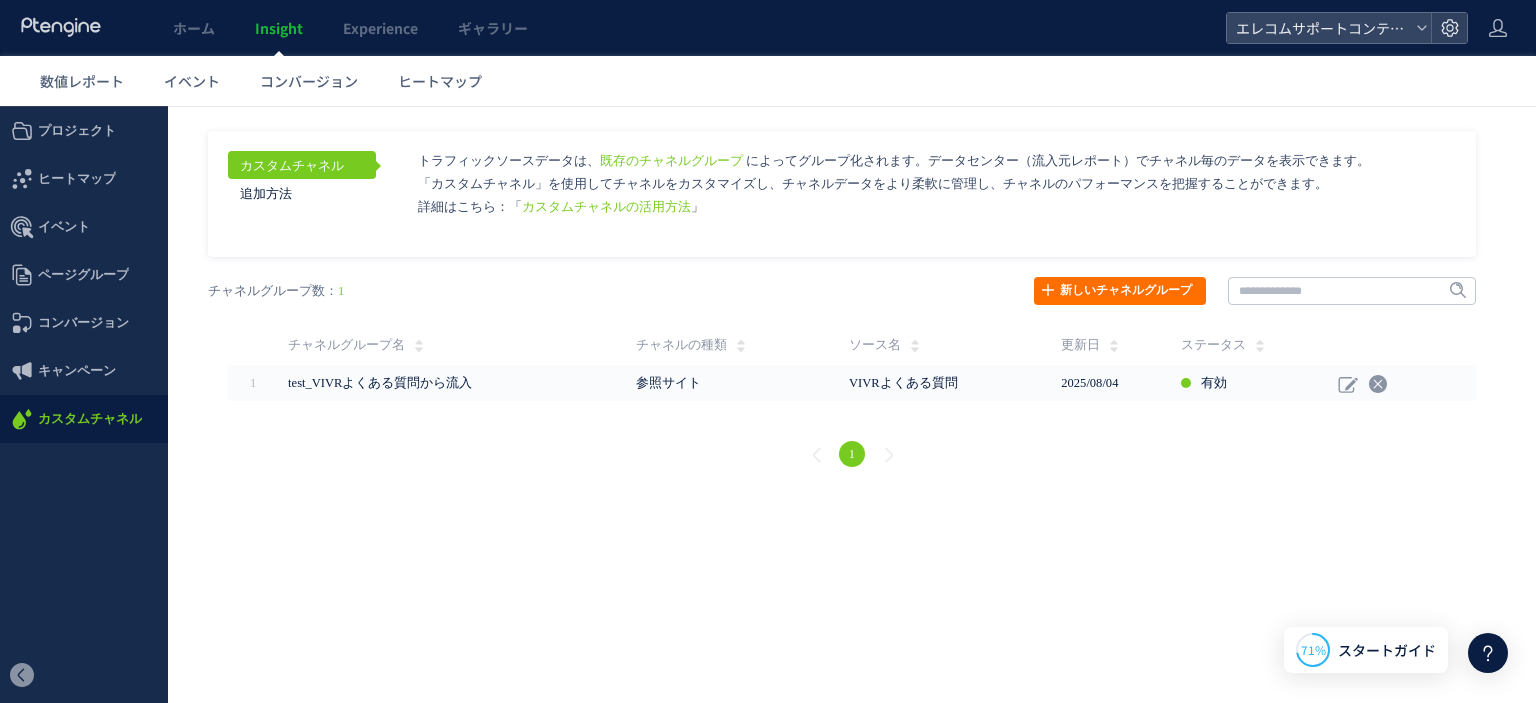 scroll, scrollTop: 0, scrollLeft: 0, axis: both 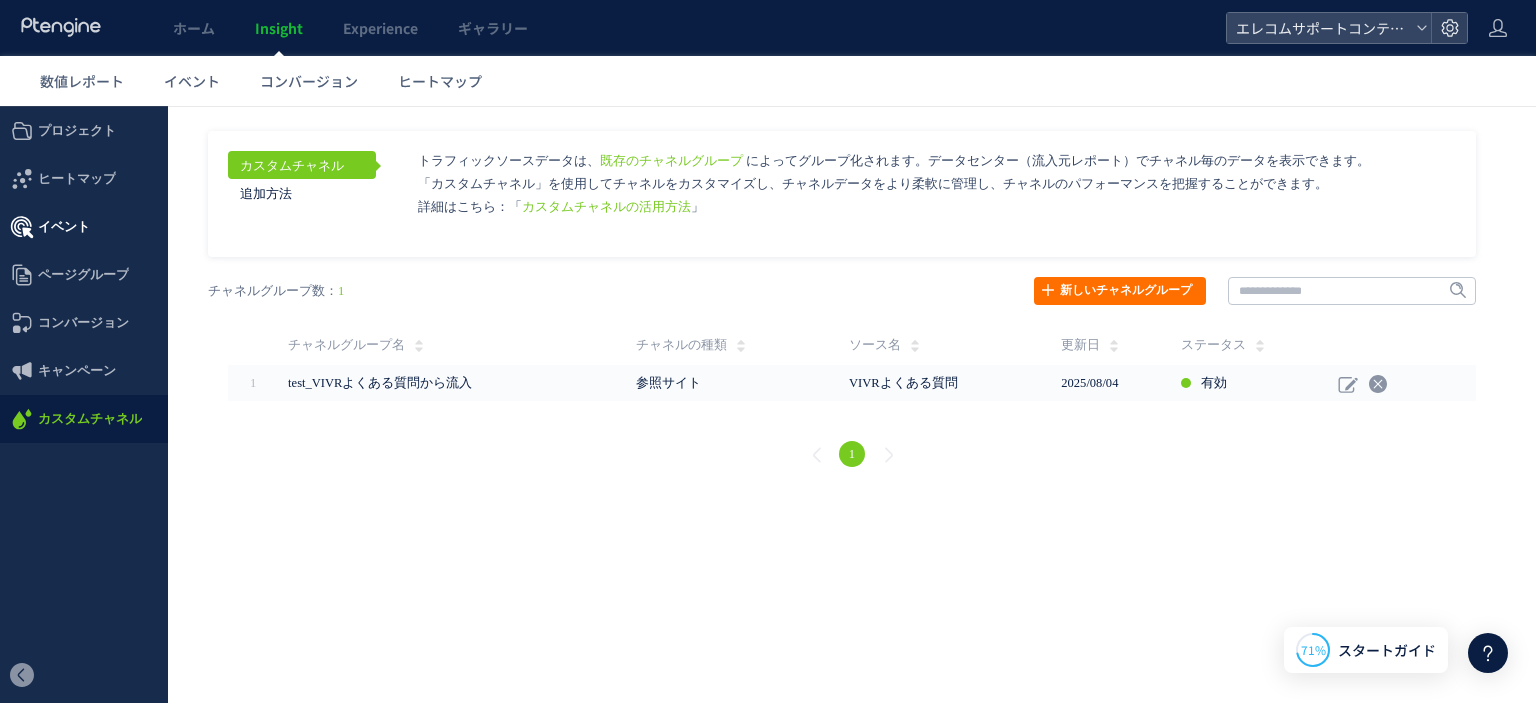 click on "イベント" at bounding box center (84, 227) 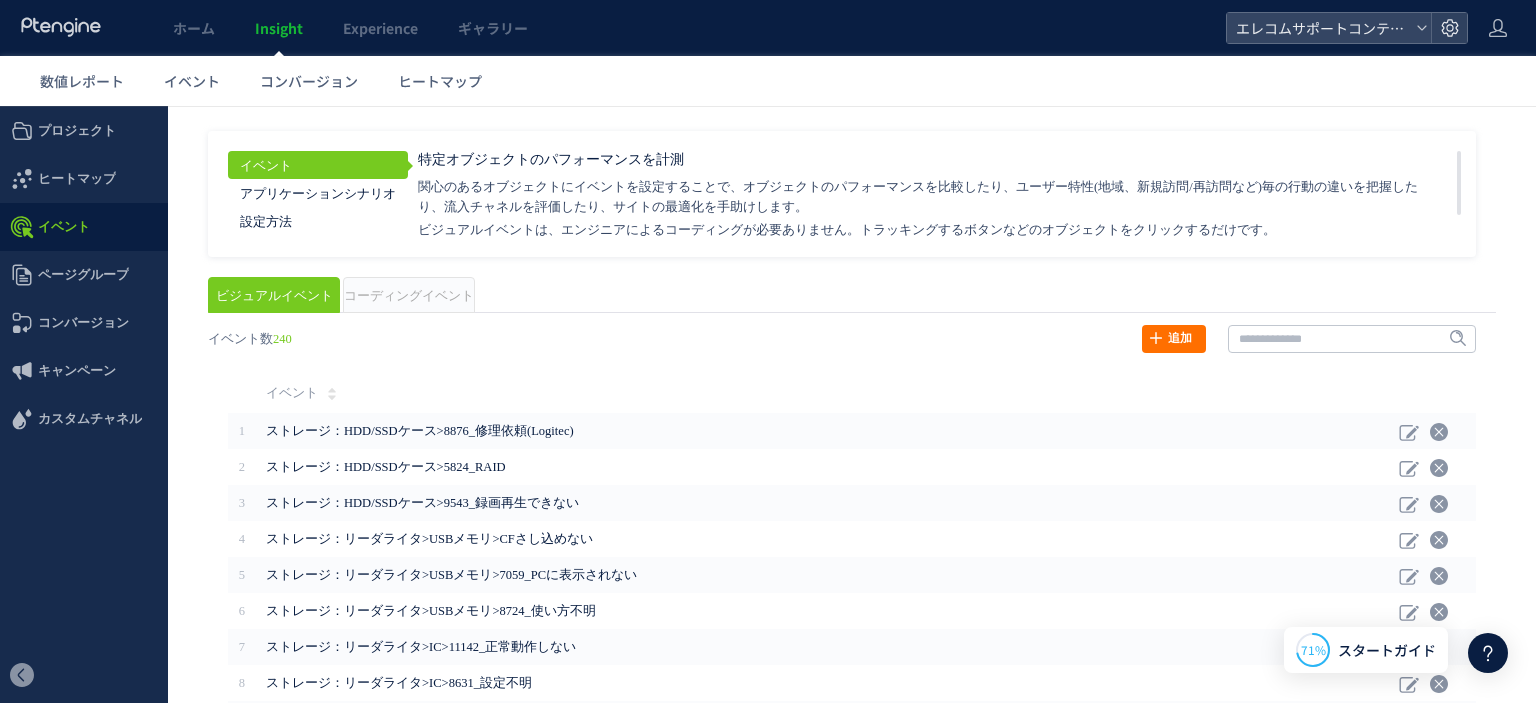 click on "ヒートマップ" at bounding box center (77, 179) 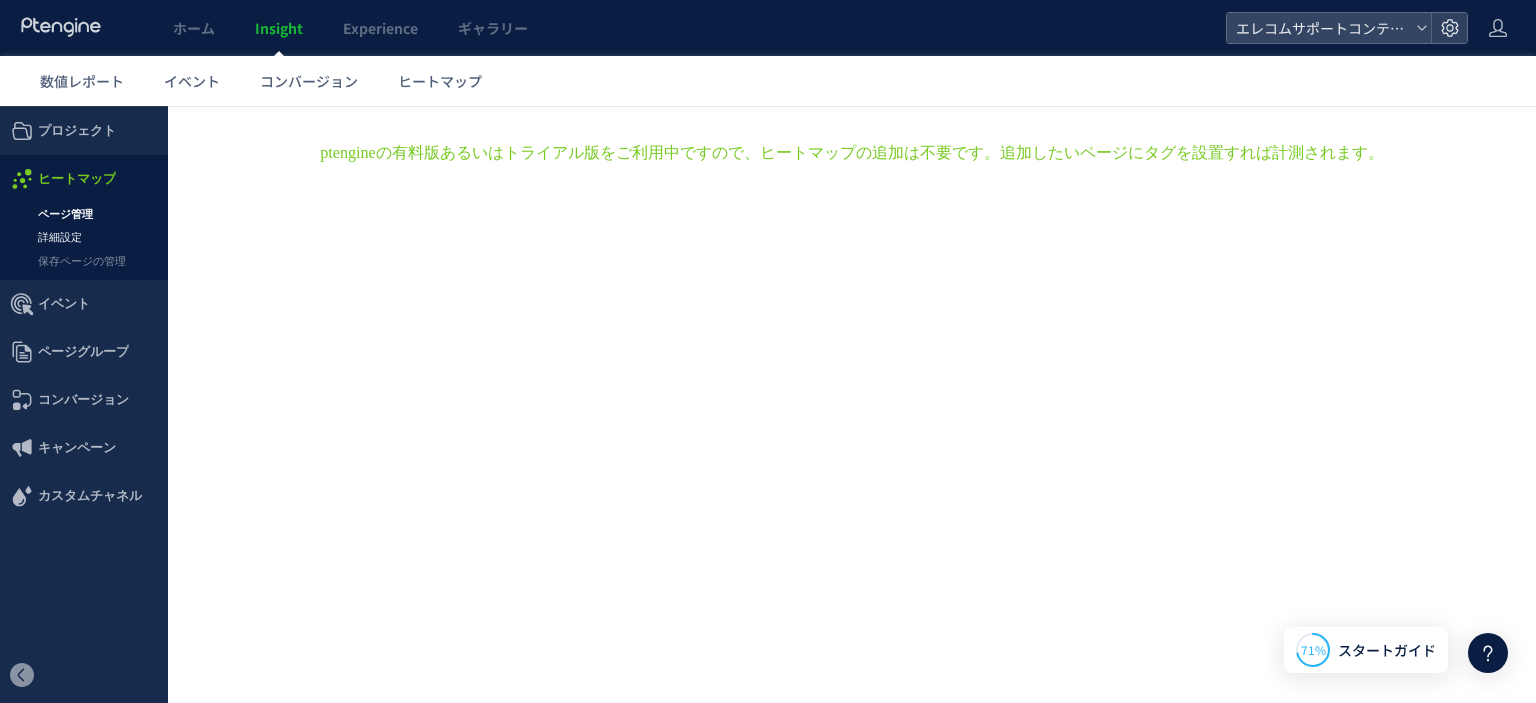 click on "詳細設定" at bounding box center (84, 237) 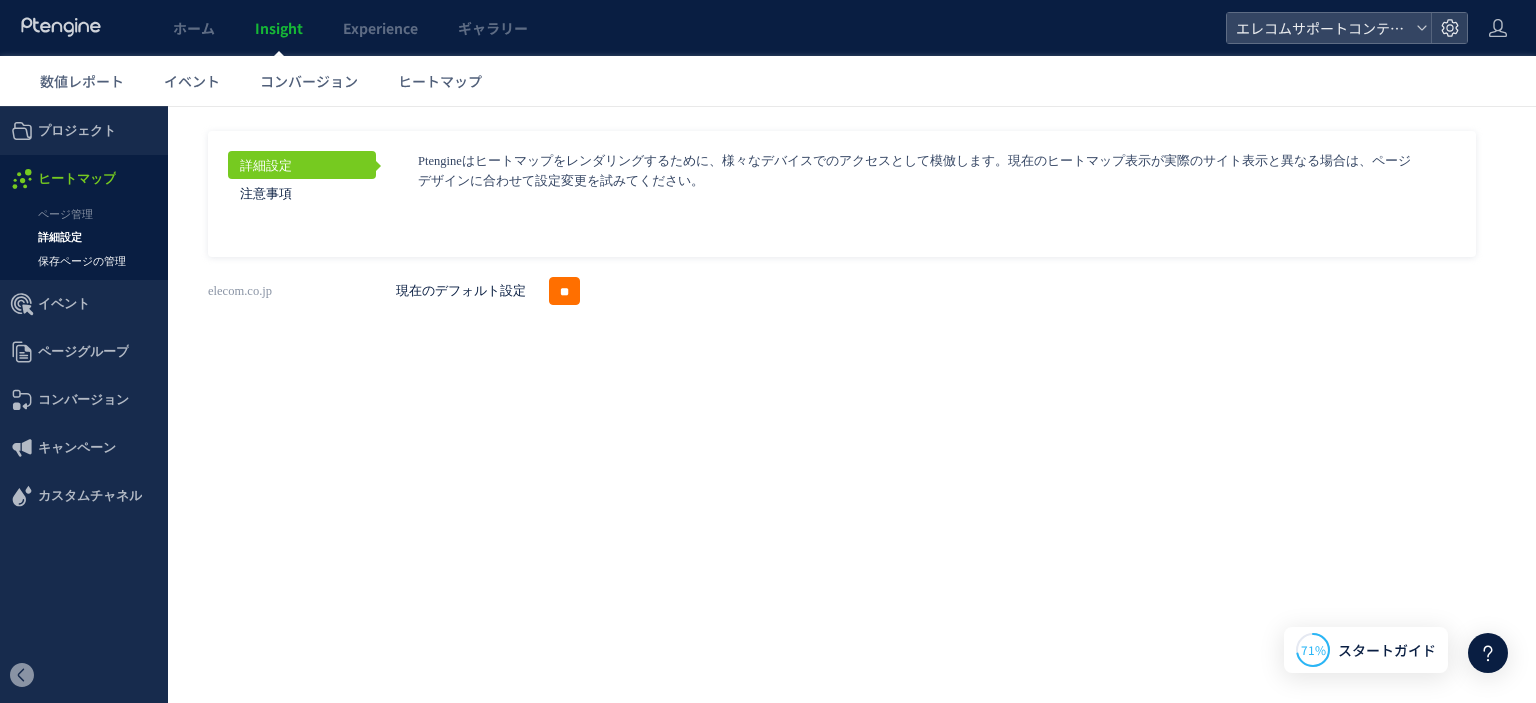 click on "保存ページの管理" at bounding box center [84, 261] 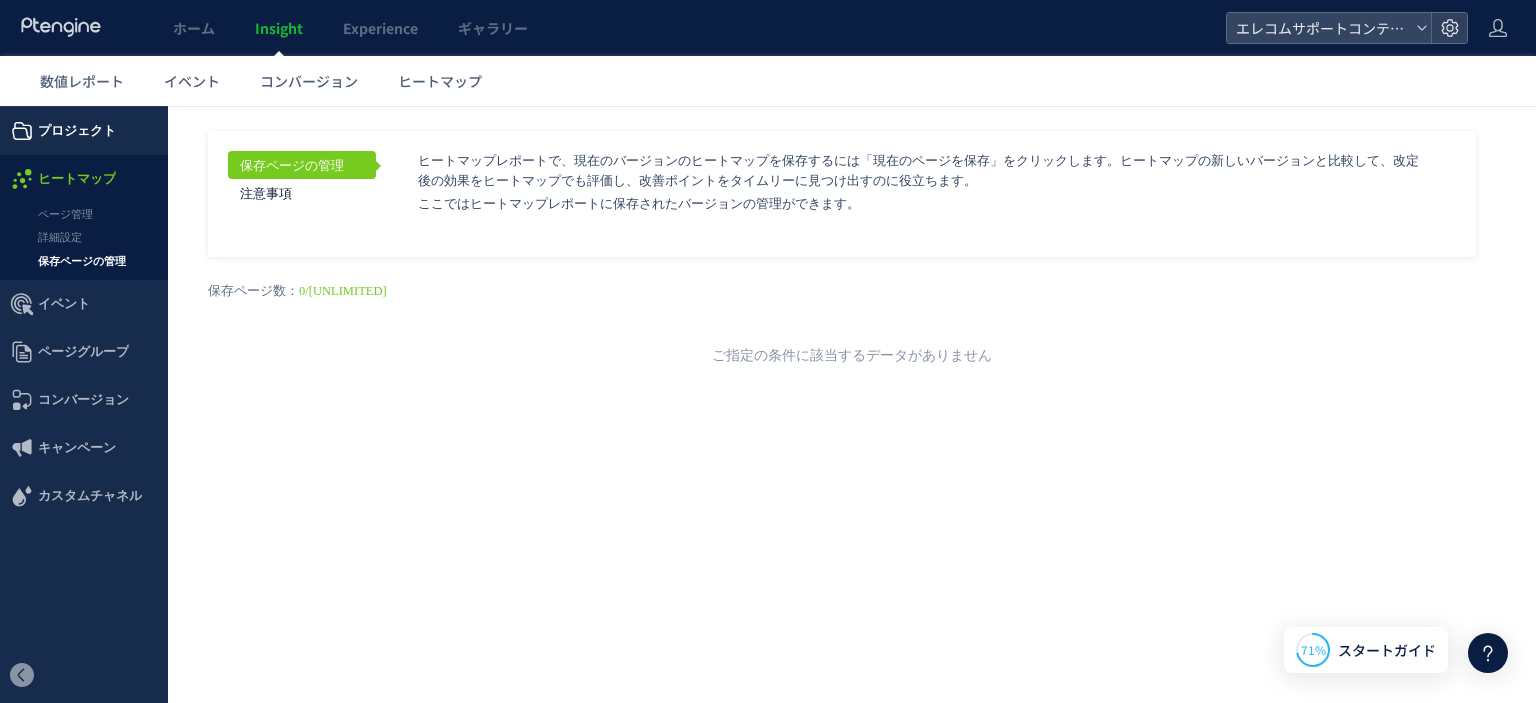 click on "プロジェクト" at bounding box center (77, 131) 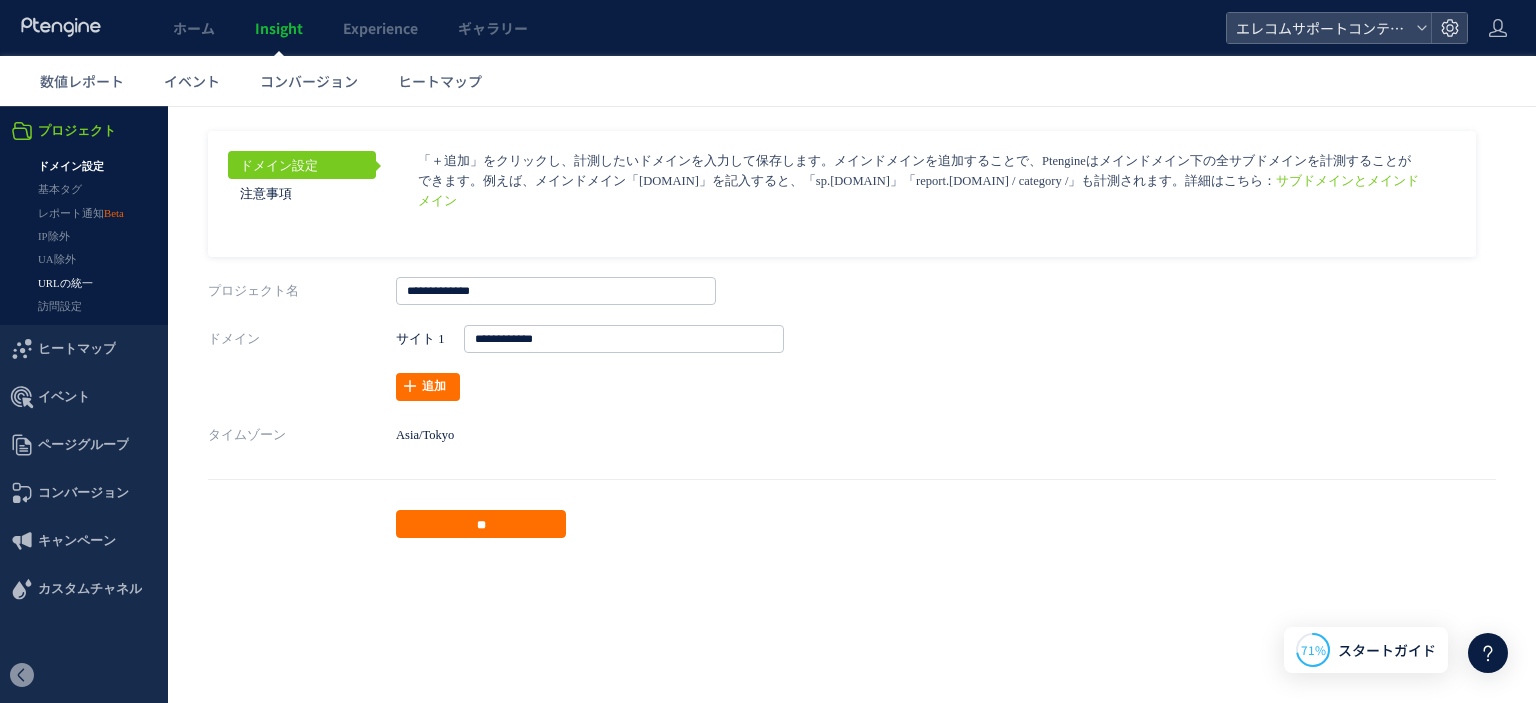 click on "URLの統一" at bounding box center [84, 283] 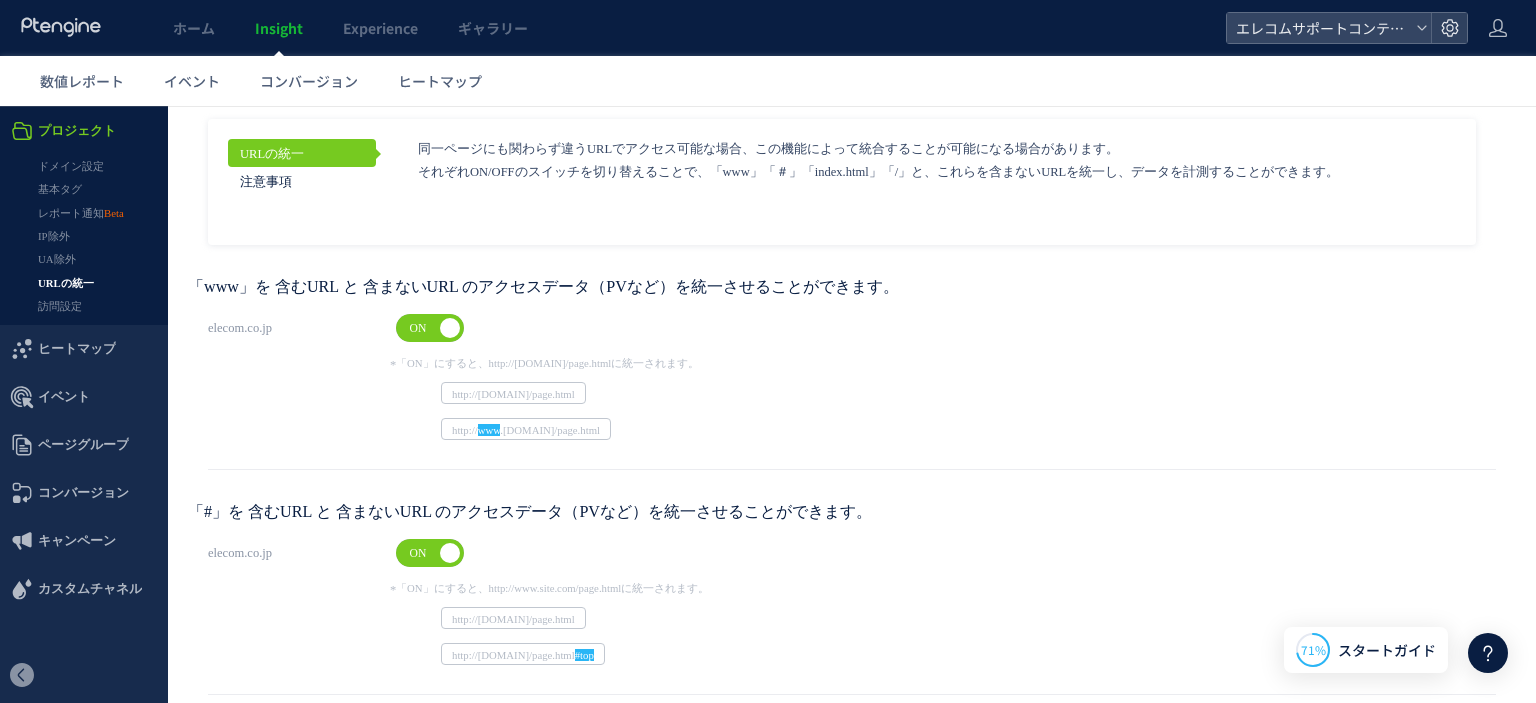 scroll, scrollTop: 0, scrollLeft: 0, axis: both 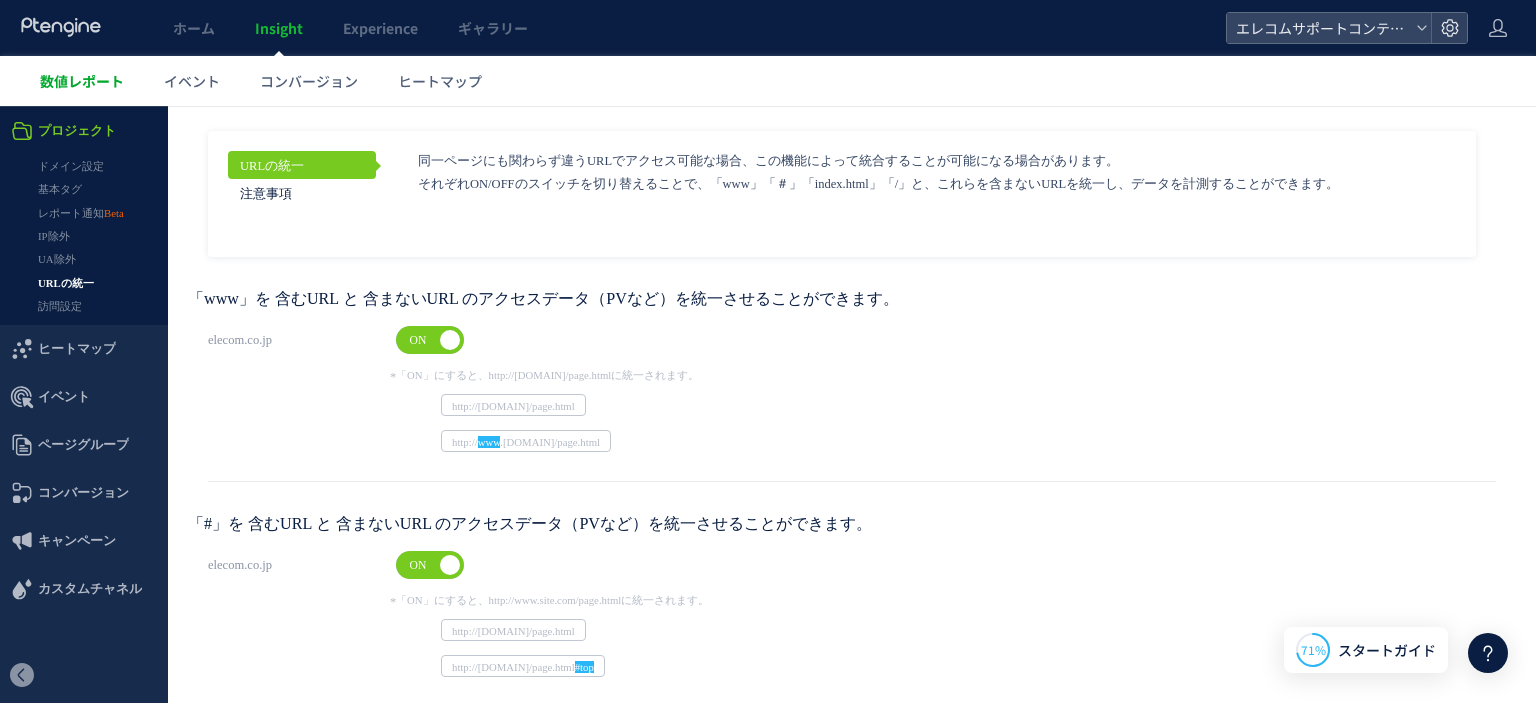 click on "数値レポート" at bounding box center (82, 81) 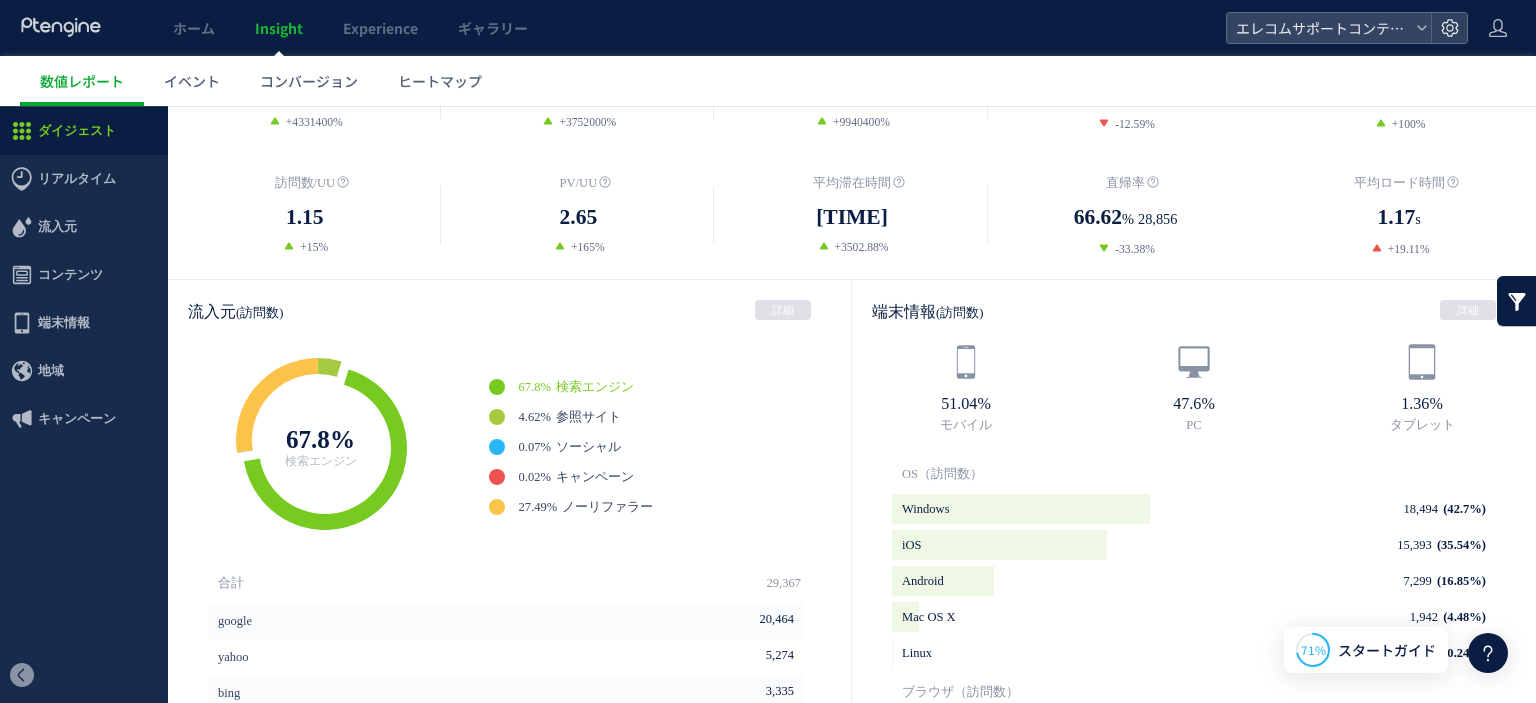 scroll, scrollTop: 300, scrollLeft: 0, axis: vertical 